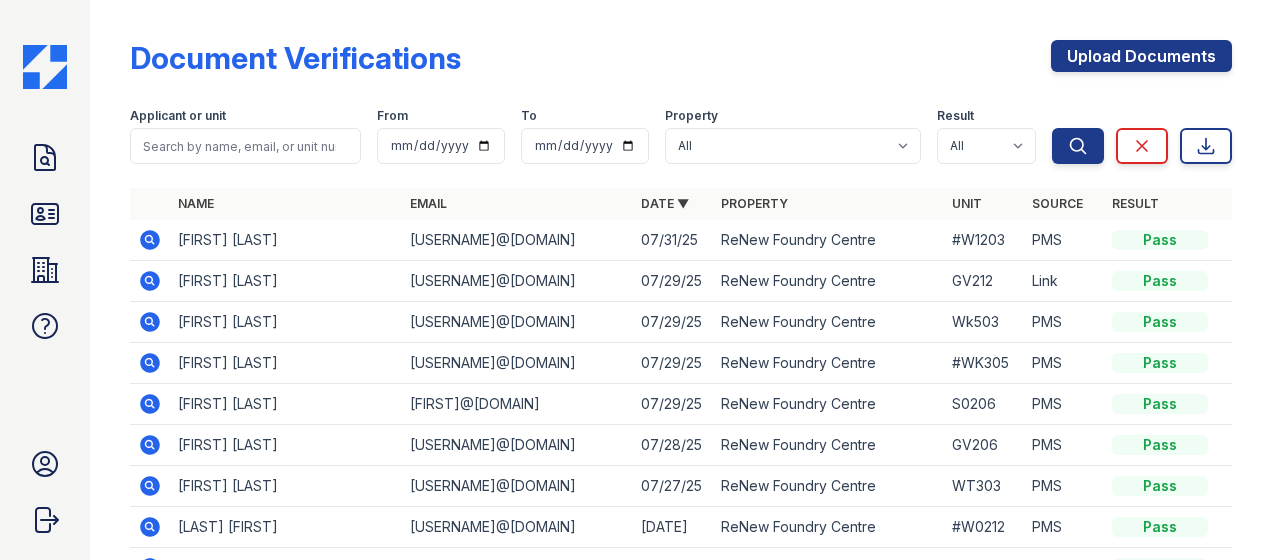 scroll, scrollTop: 0, scrollLeft: 0, axis: both 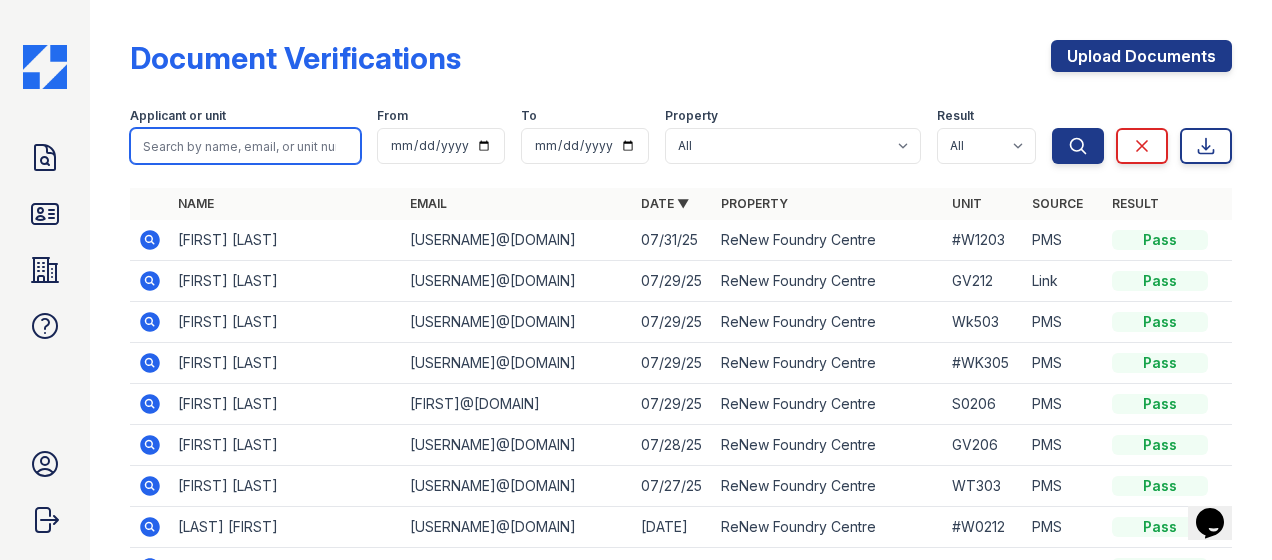 click at bounding box center [245, 146] 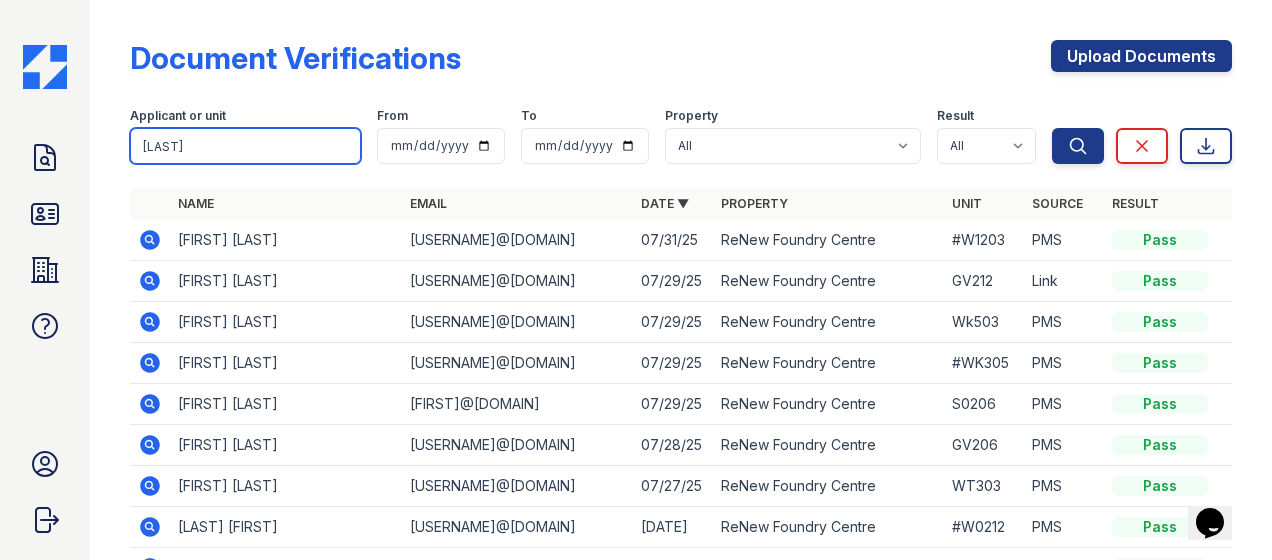 type on "[LAST]" 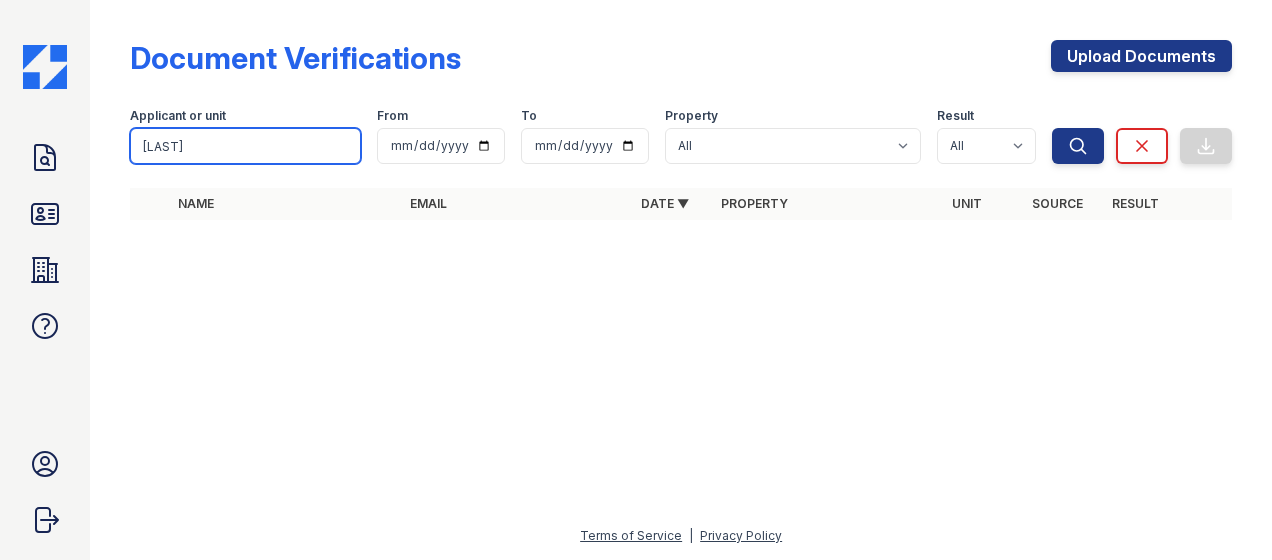 click on "[LAST]" at bounding box center [245, 146] 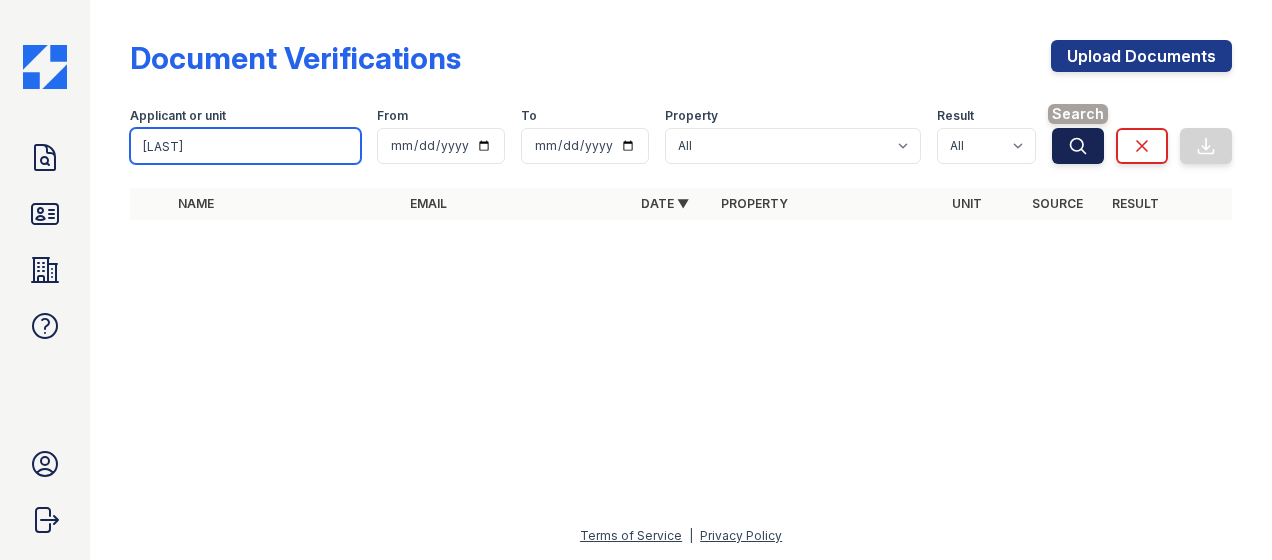 type on "[LAST]" 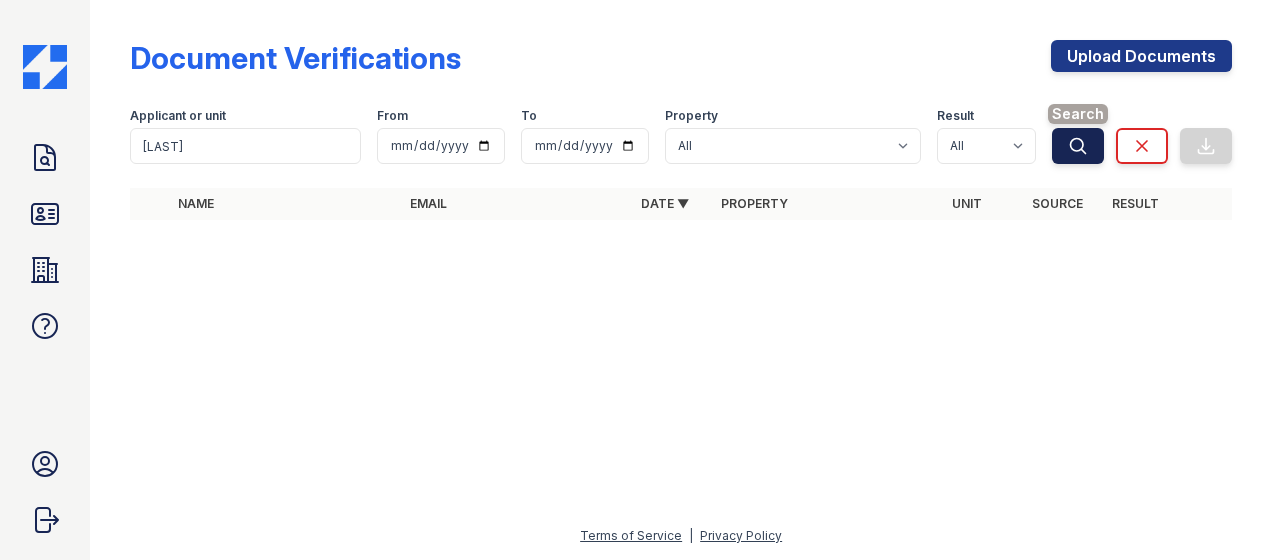 click 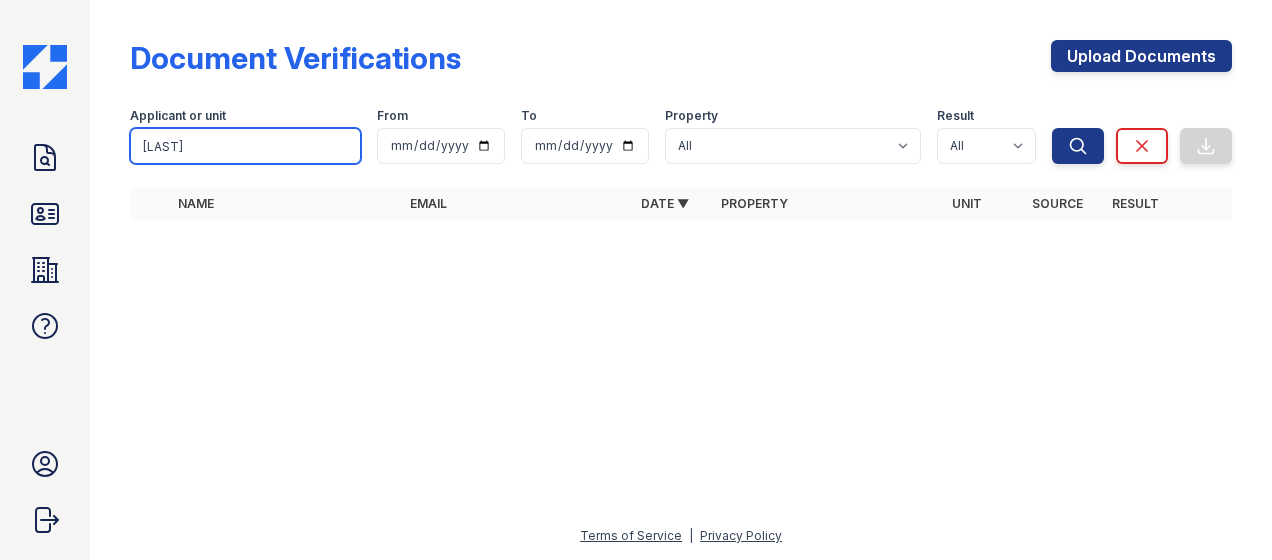 click on "Cooley" at bounding box center [245, 146] 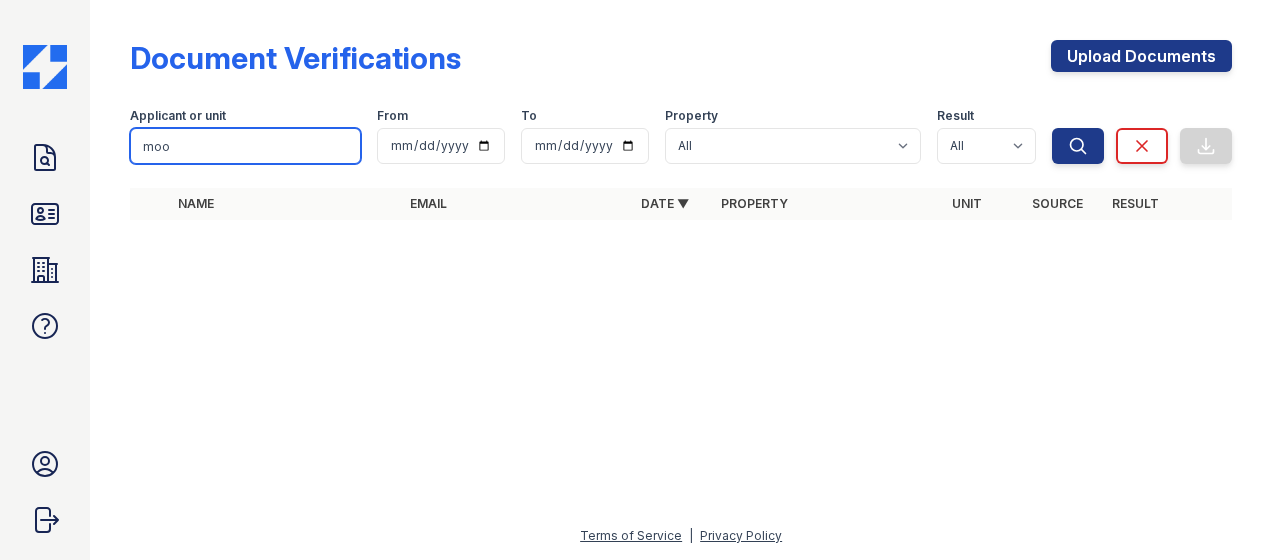 type on "moore" 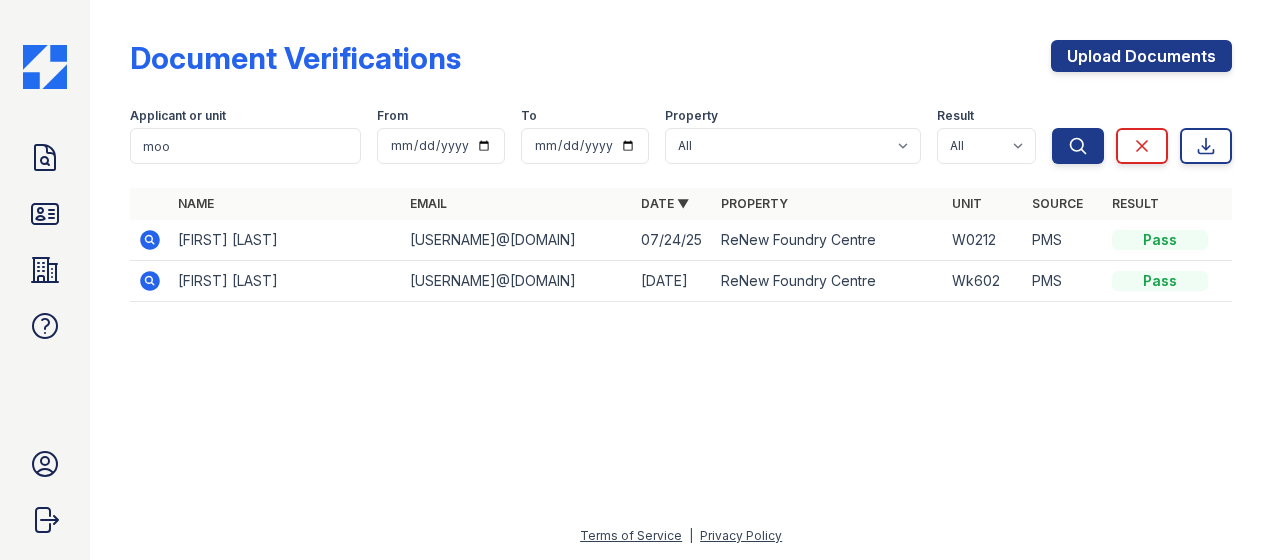 click 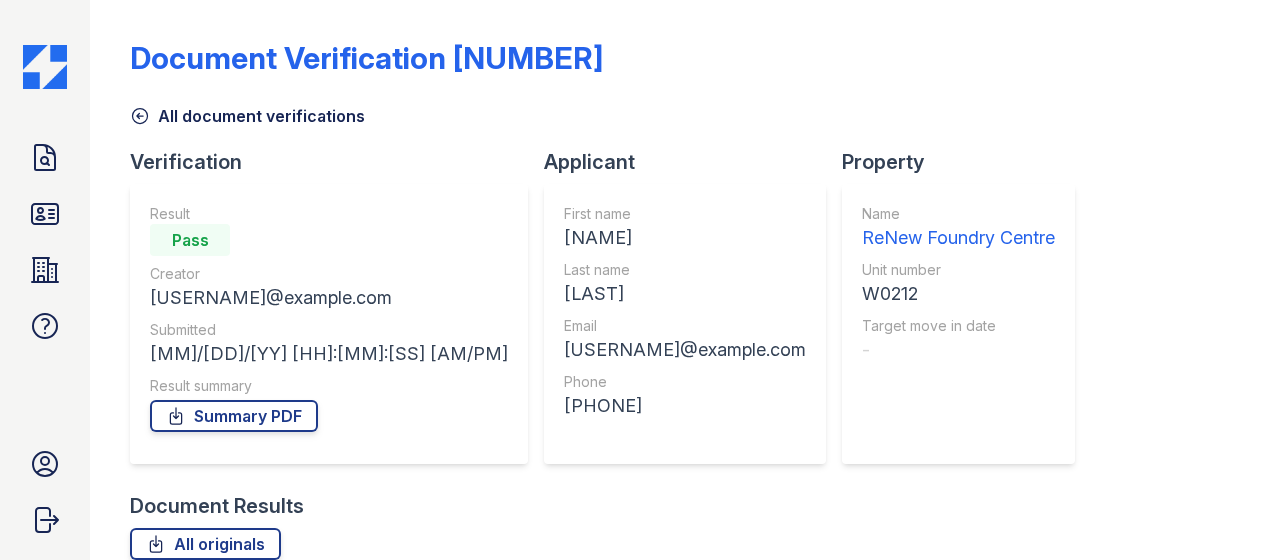 scroll, scrollTop: 0, scrollLeft: 0, axis: both 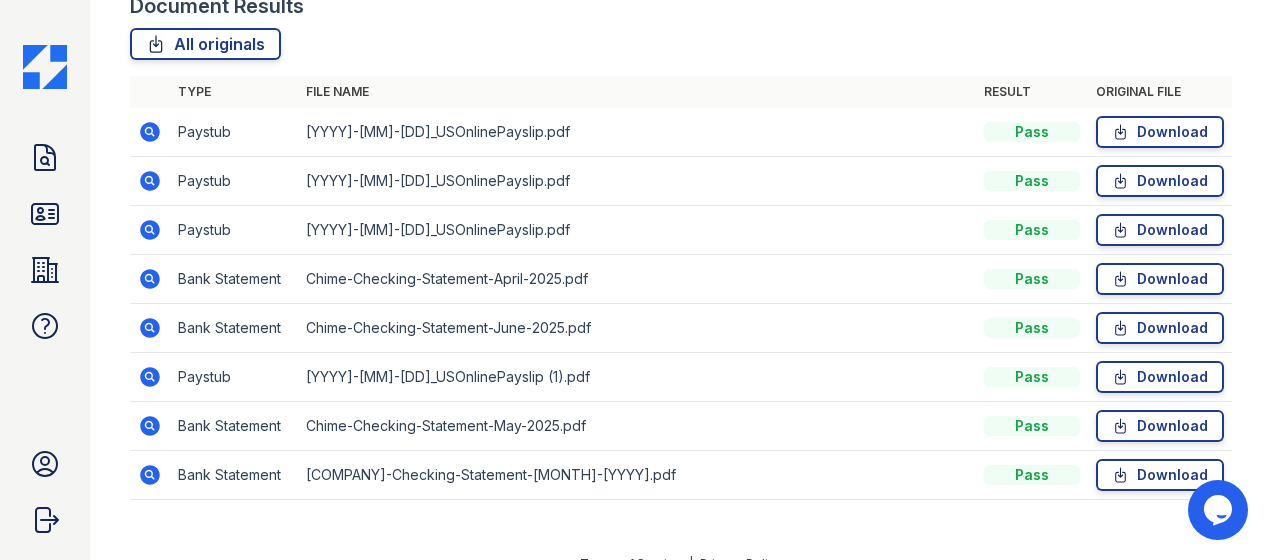 click 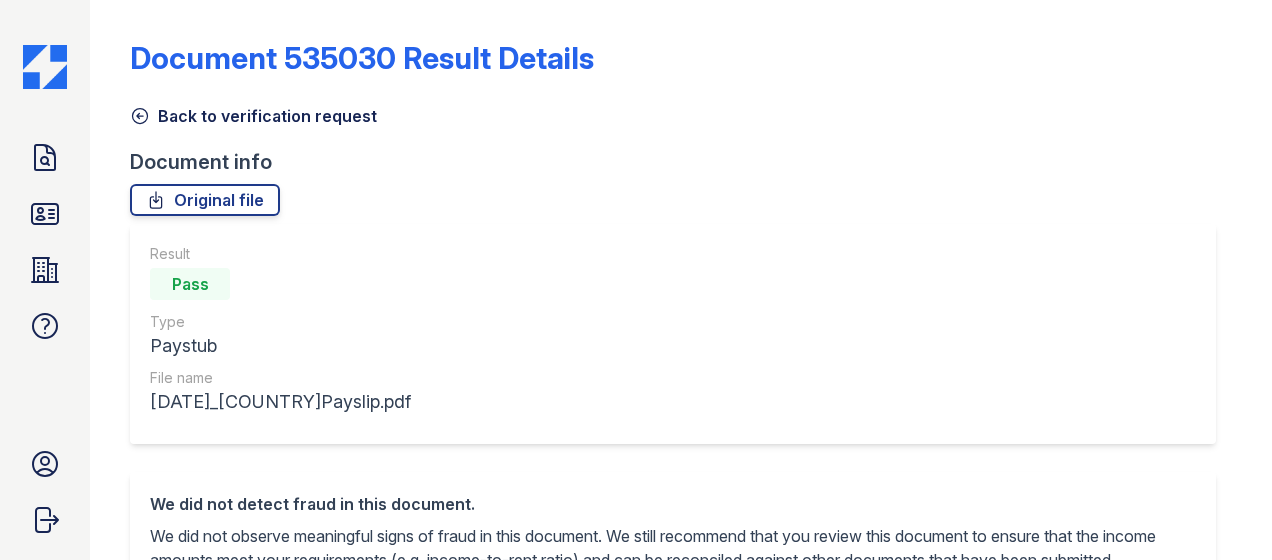 scroll, scrollTop: 0, scrollLeft: 0, axis: both 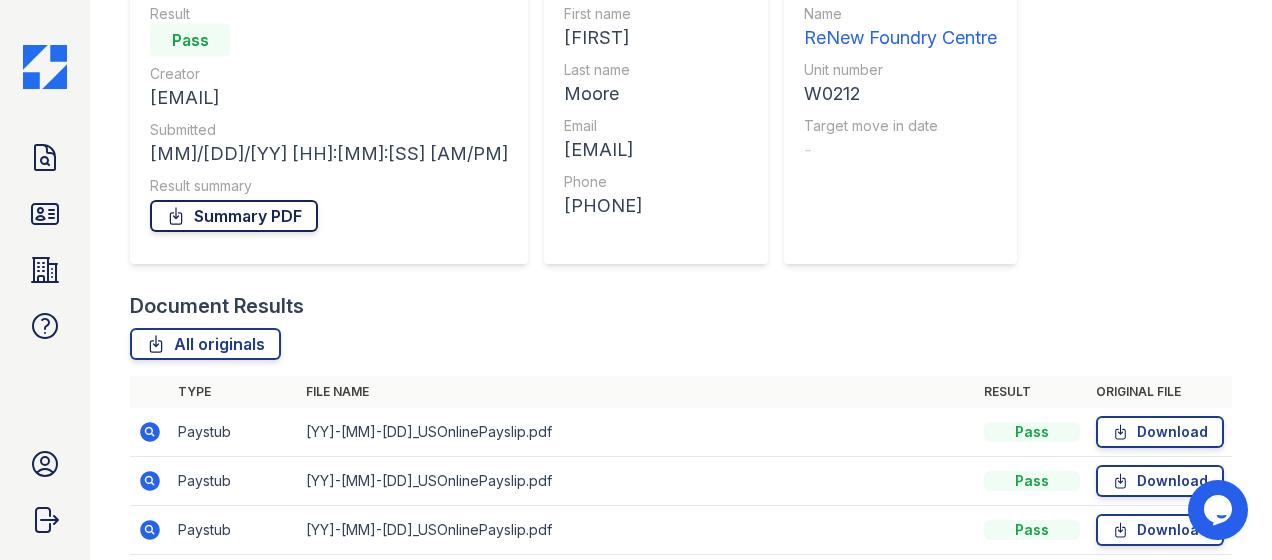 click on "Summary PDF" at bounding box center [234, 216] 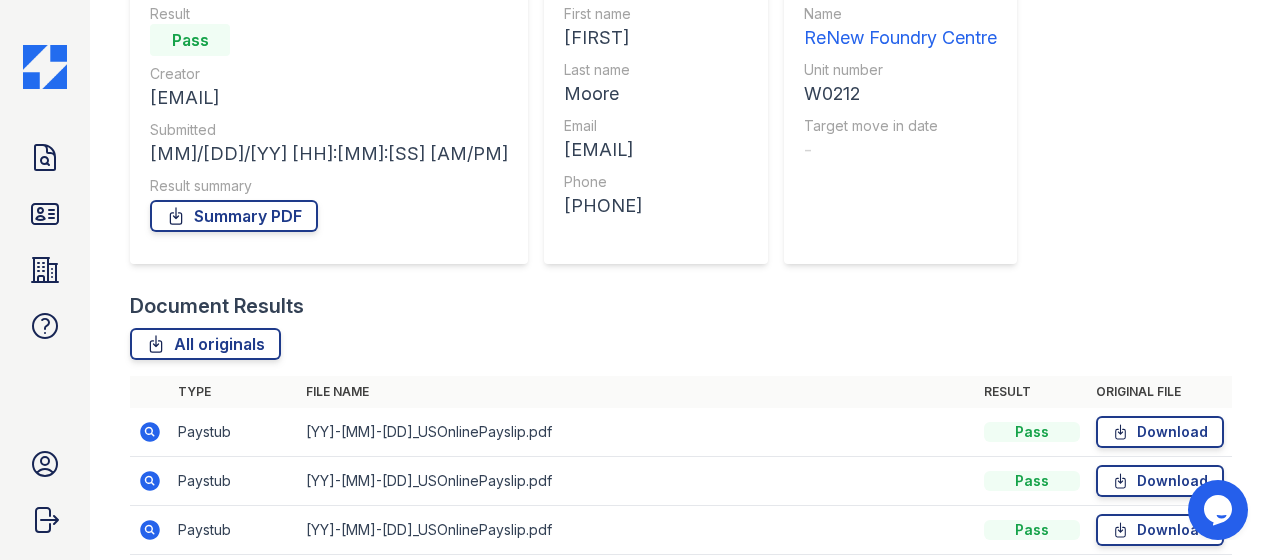 click on "Document Results" at bounding box center [681, 306] 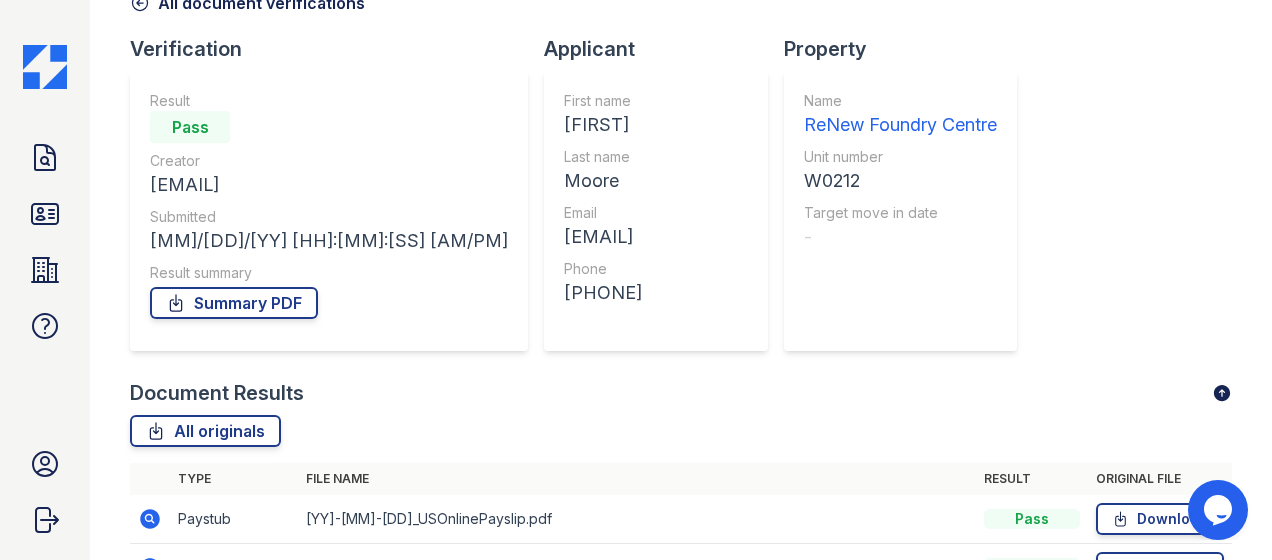 scroll, scrollTop: 0, scrollLeft: 0, axis: both 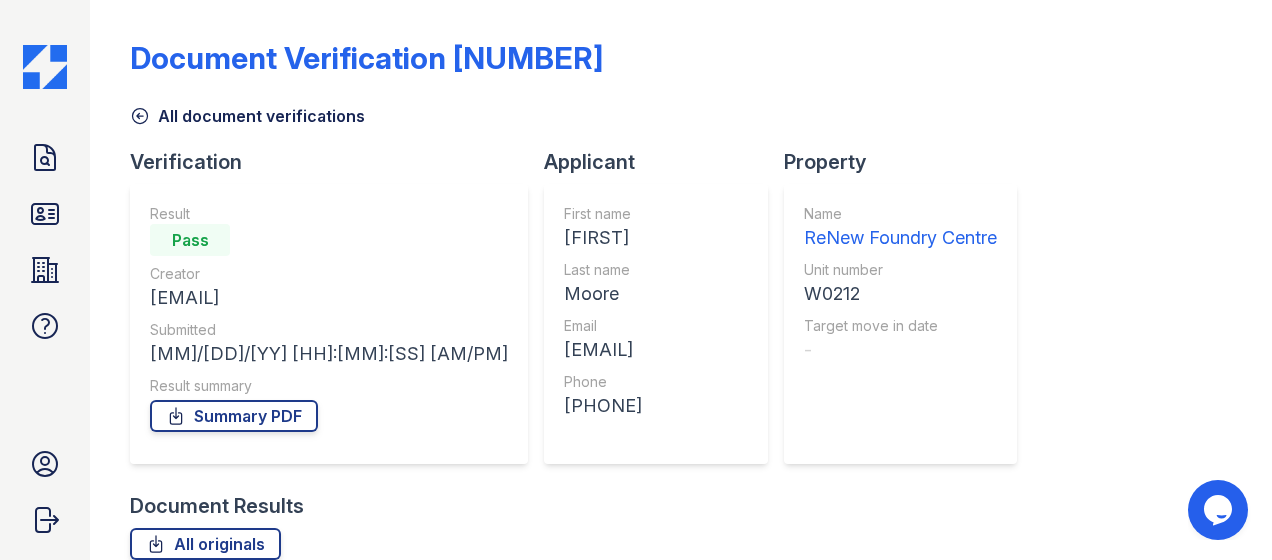click at bounding box center [45, 67] 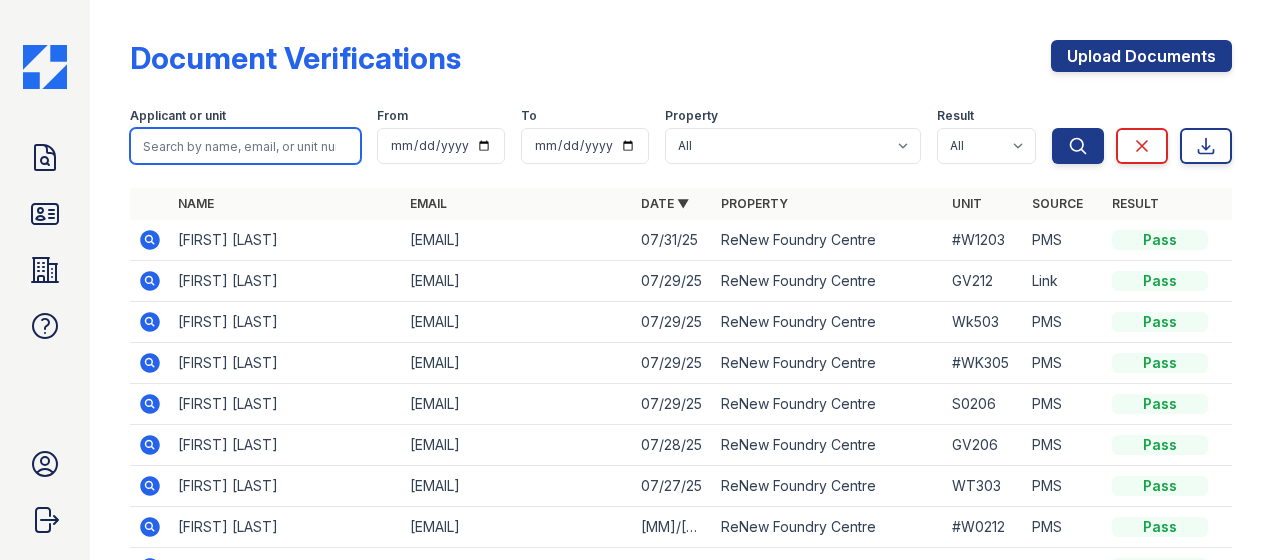 click at bounding box center [245, 146] 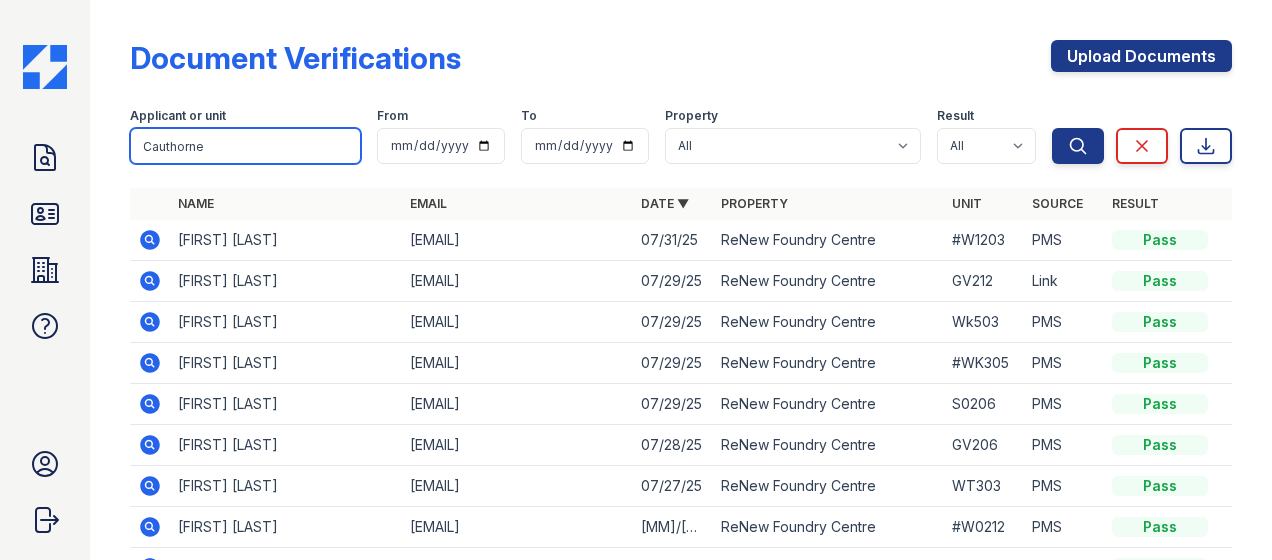 type on "Cauthorne" 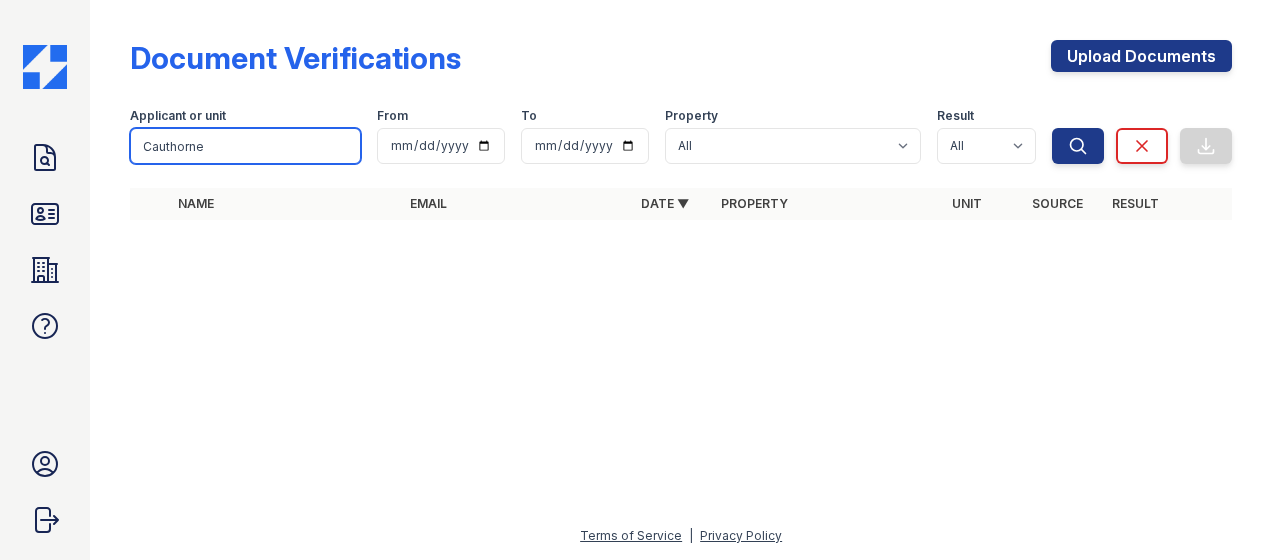 click on "Cauthorne" at bounding box center [245, 146] 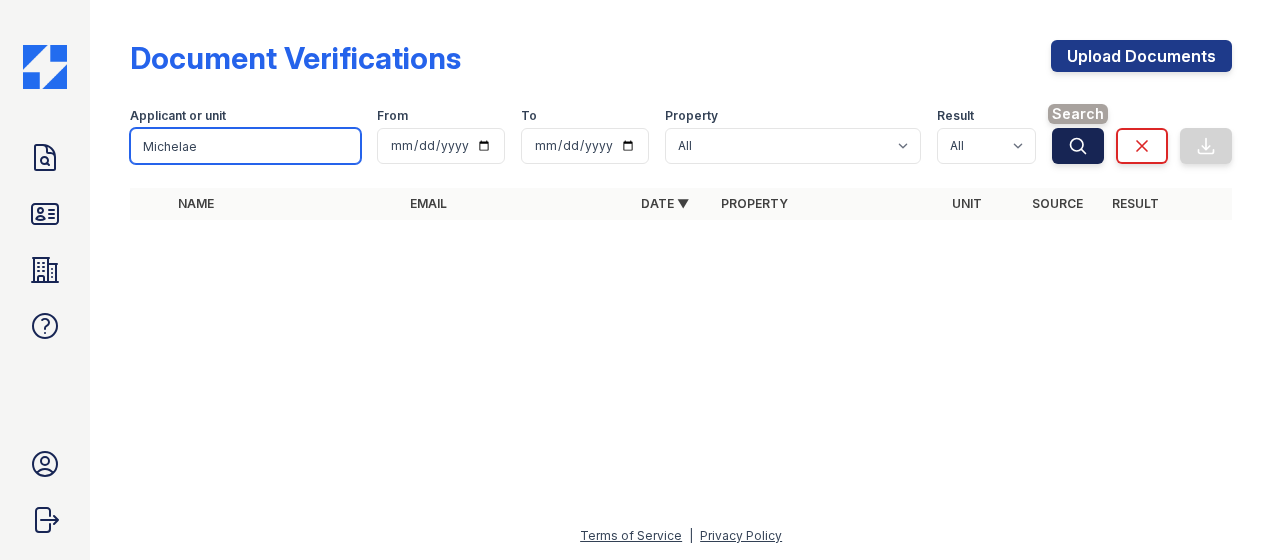 type on "Michelae" 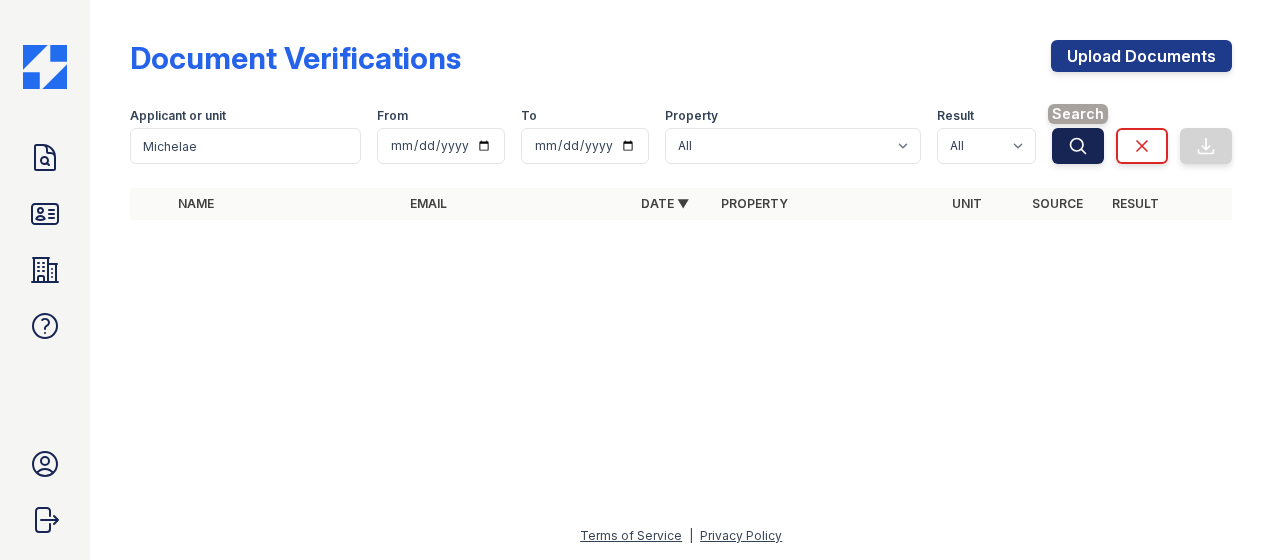 click on "Search" at bounding box center (1078, 146) 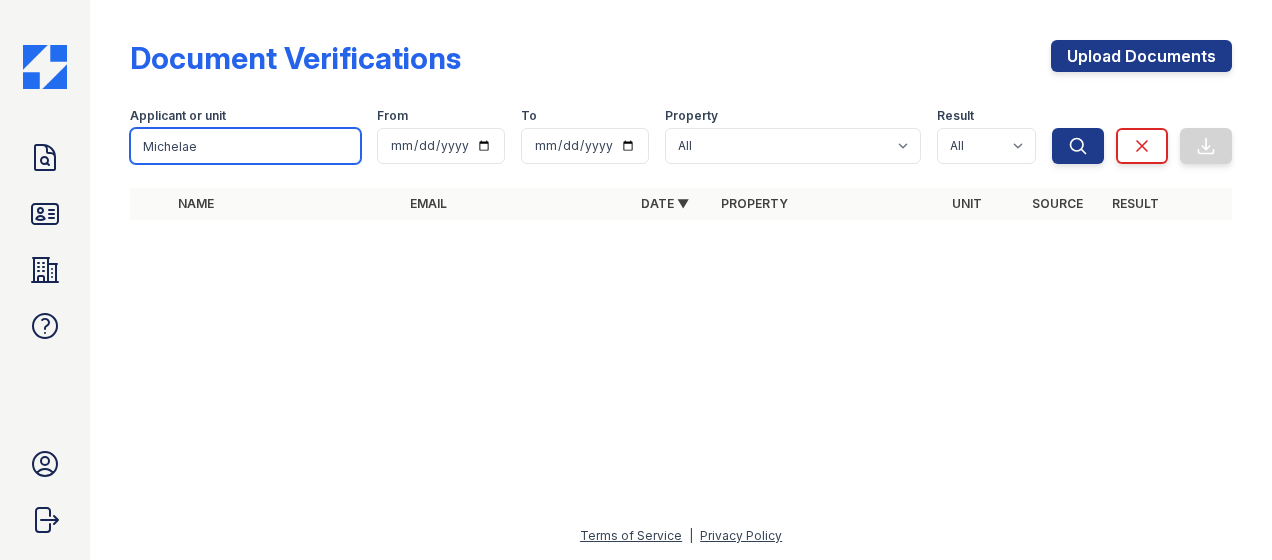 click on "Michelae" at bounding box center (245, 146) 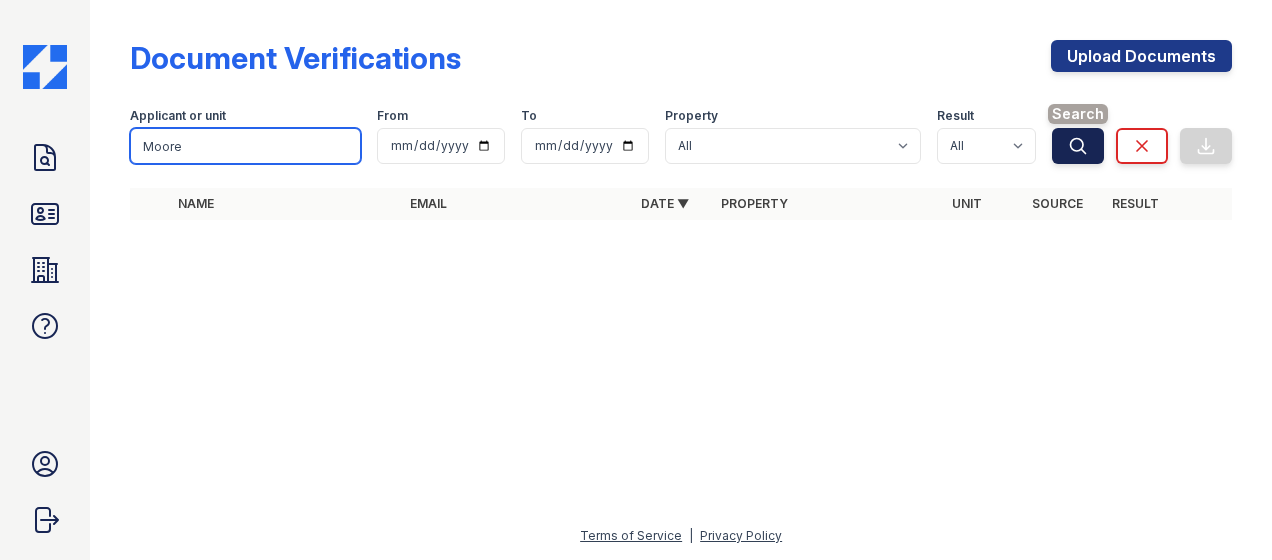 type on "Moore" 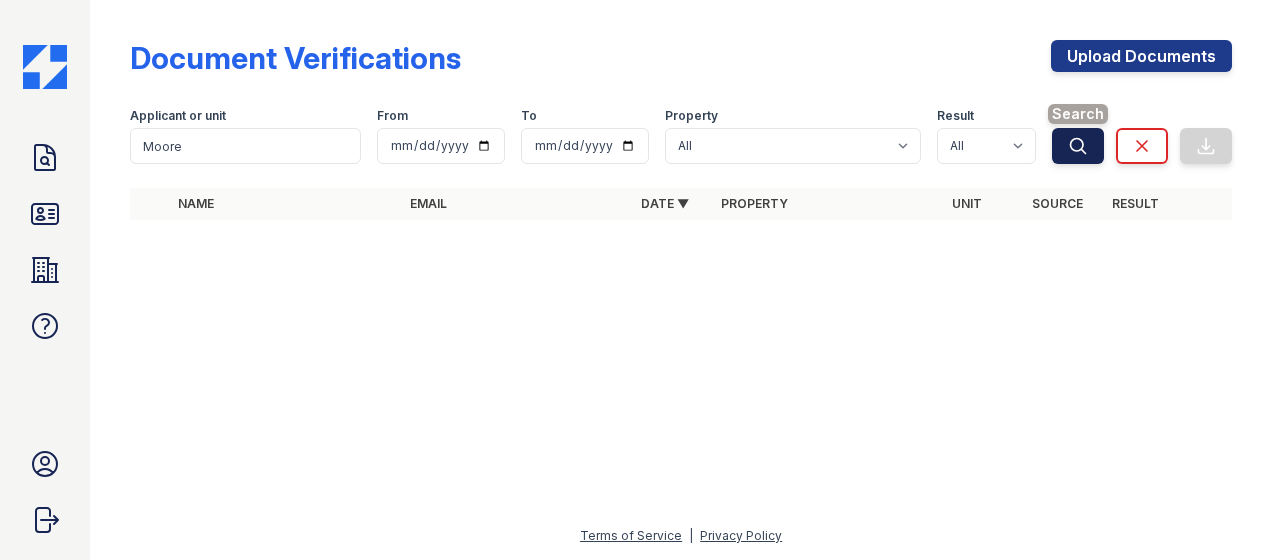 click 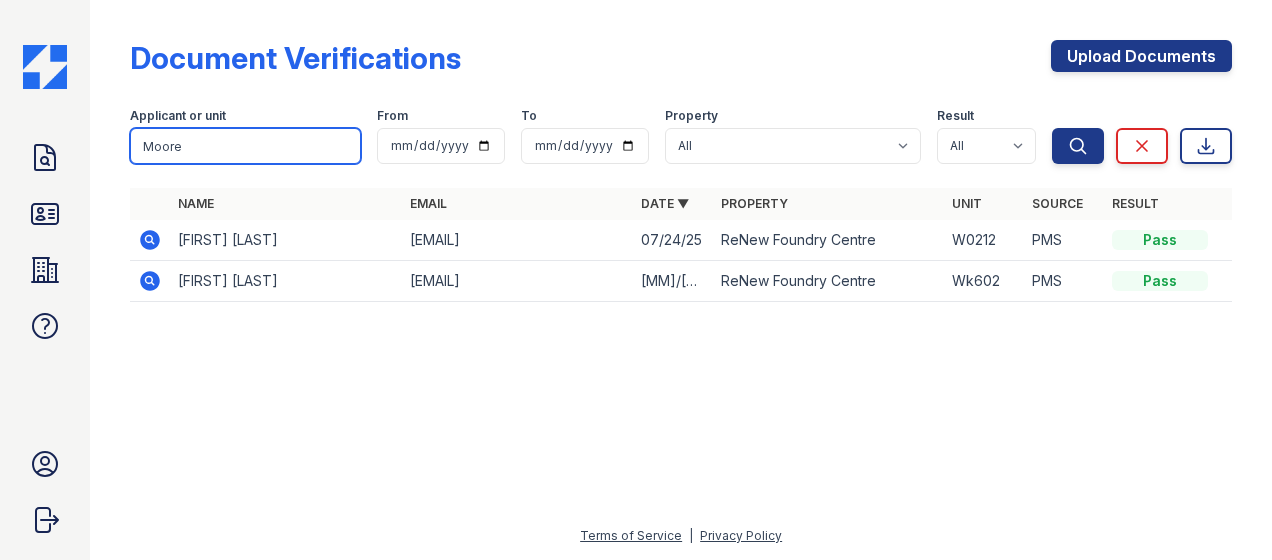 click on "Moore" at bounding box center [245, 146] 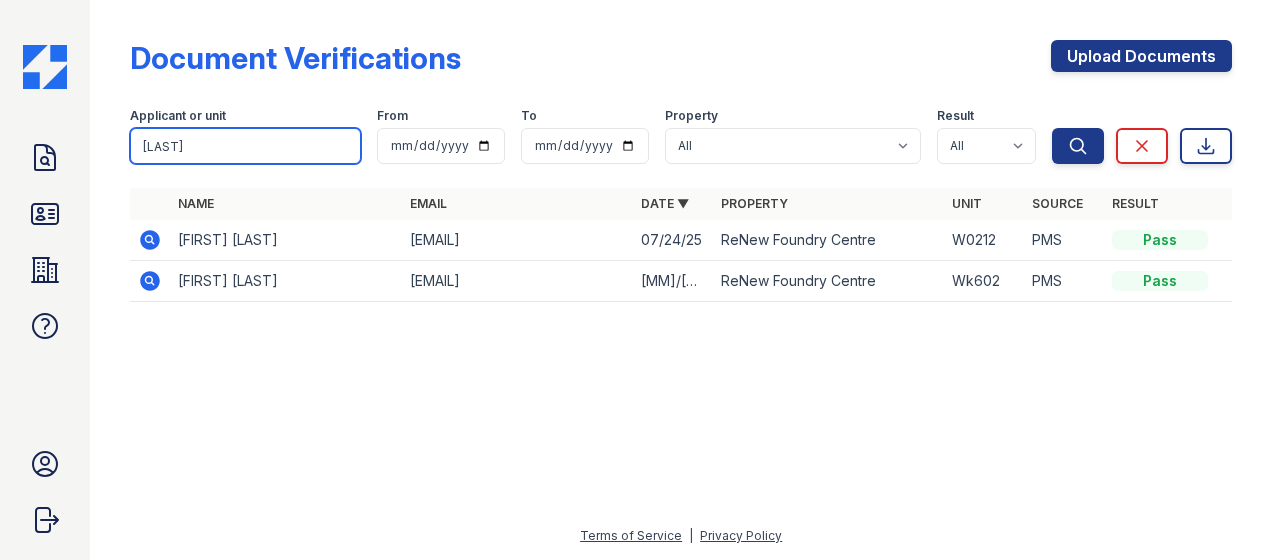 type on "Pretlow" 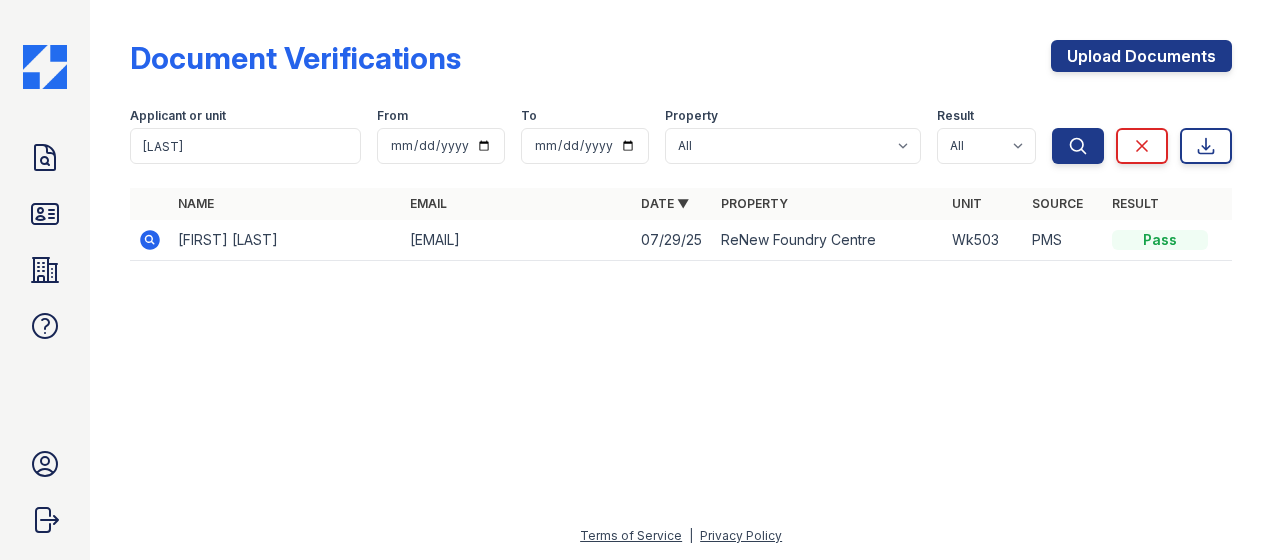 click 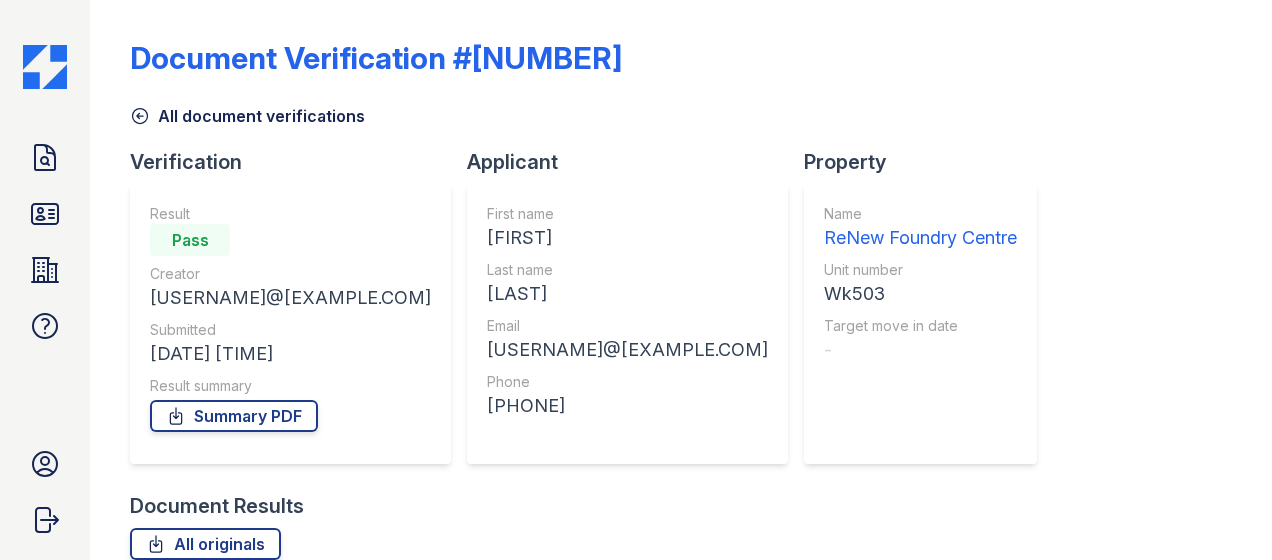 scroll, scrollTop: 0, scrollLeft: 0, axis: both 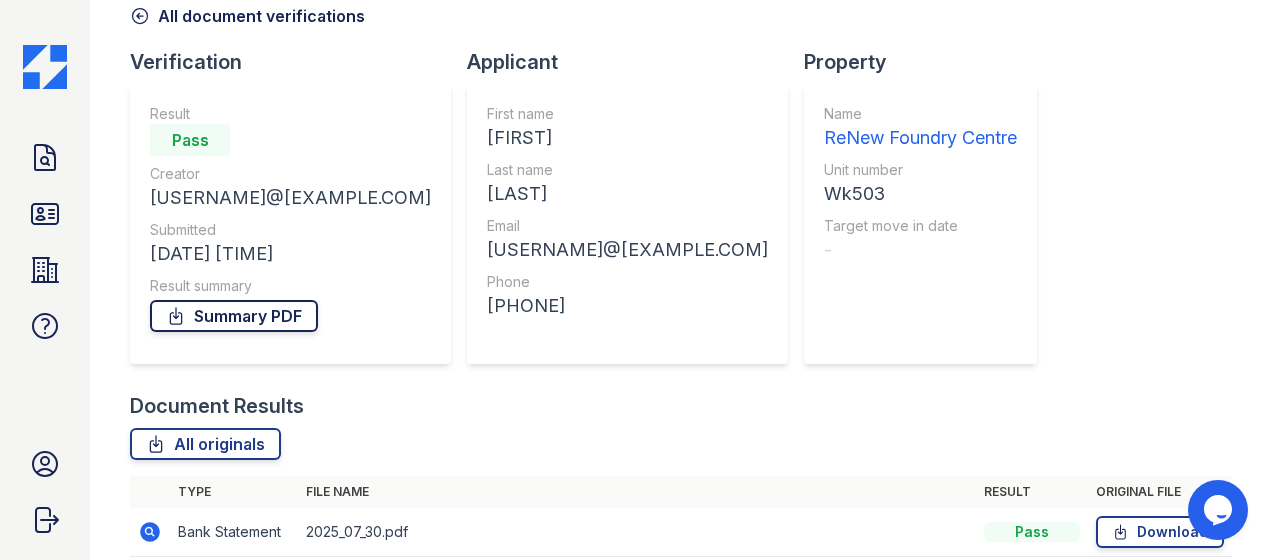 click on "Summary PDF" at bounding box center (234, 316) 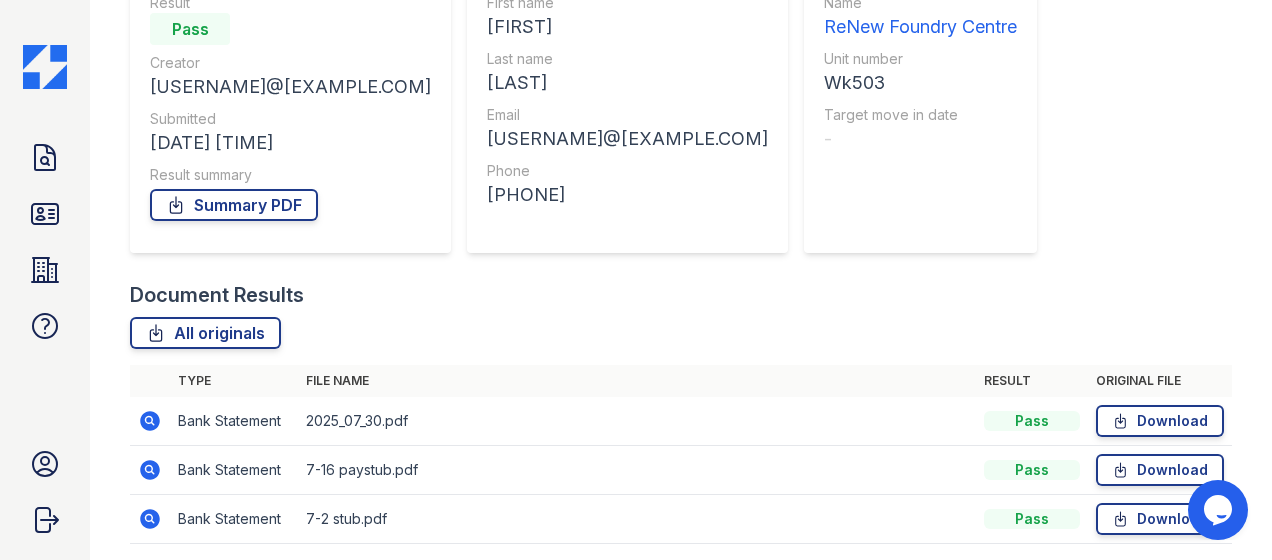 scroll, scrollTop: 282, scrollLeft: 0, axis: vertical 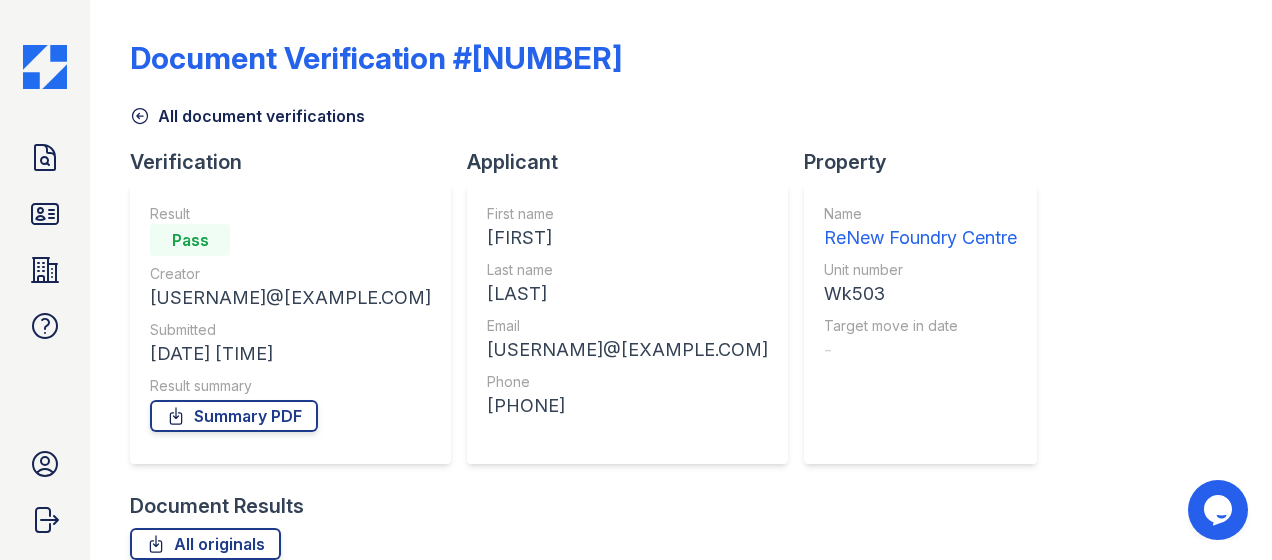 click on "Doc Verifications
ID Verifications
Properties
FAQ
ReNew Foundry Centre Leasing
Trinity Property Consultants
Account
Sign out" at bounding box center (45, 280) 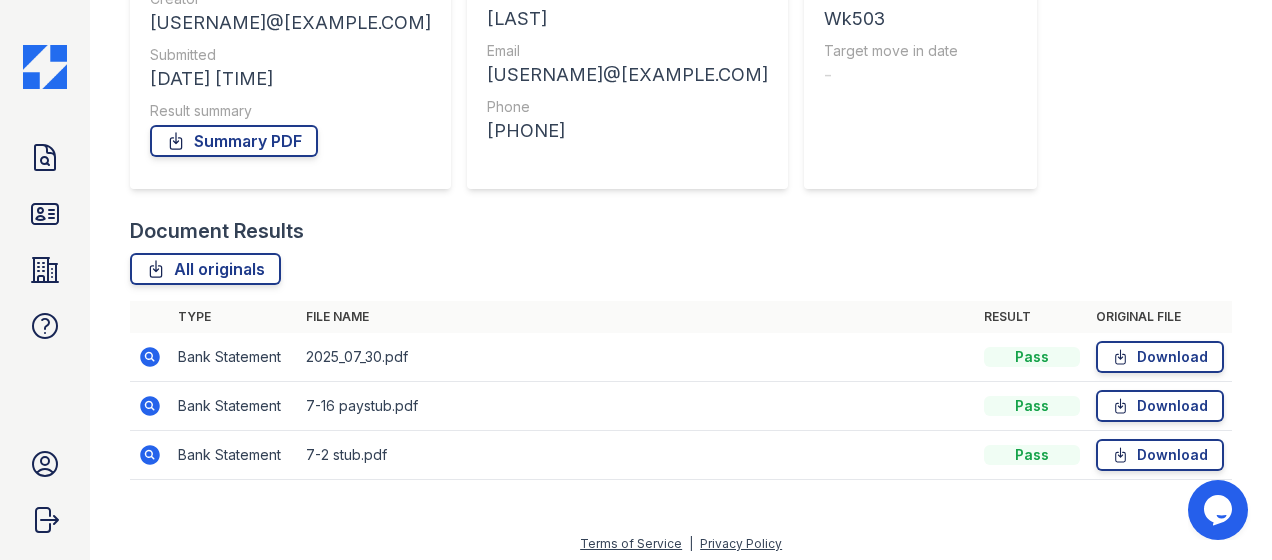 scroll, scrollTop: 282, scrollLeft: 0, axis: vertical 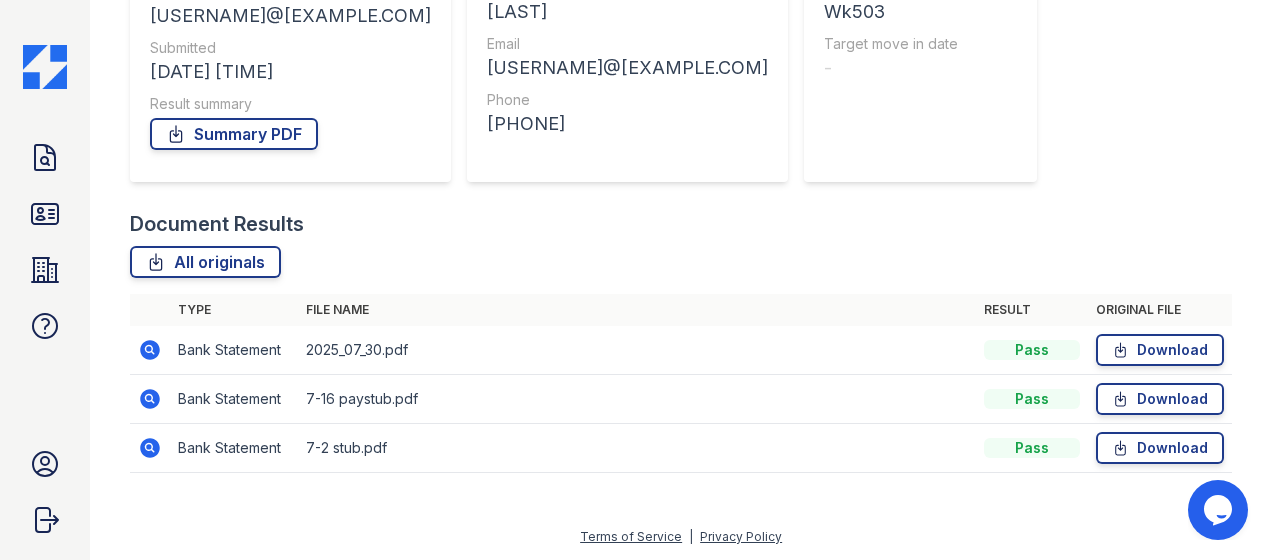click 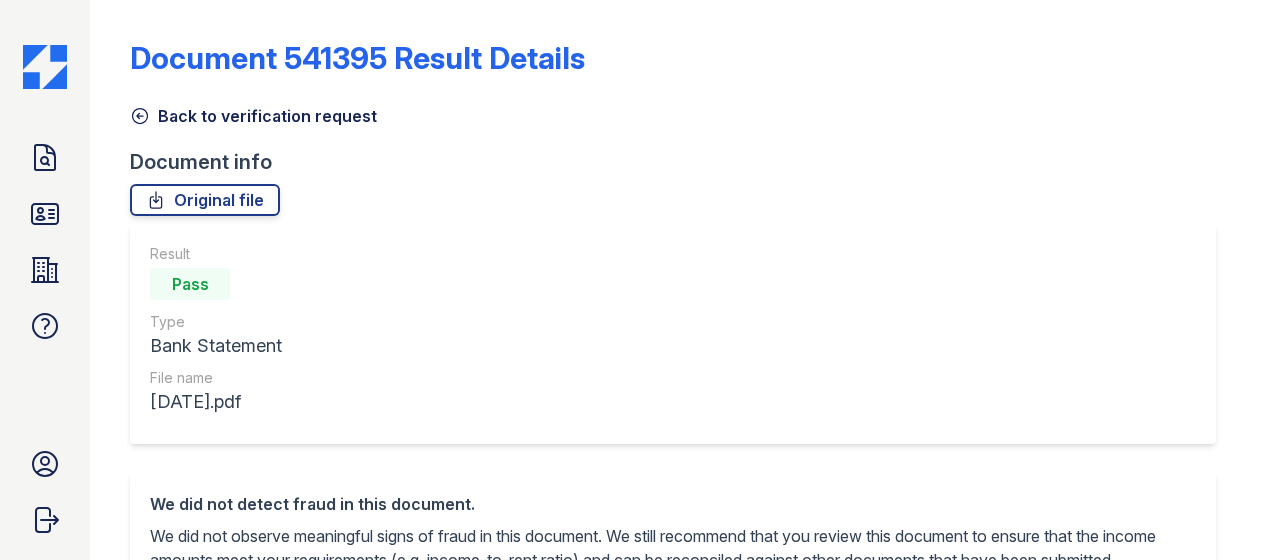 scroll, scrollTop: 0, scrollLeft: 0, axis: both 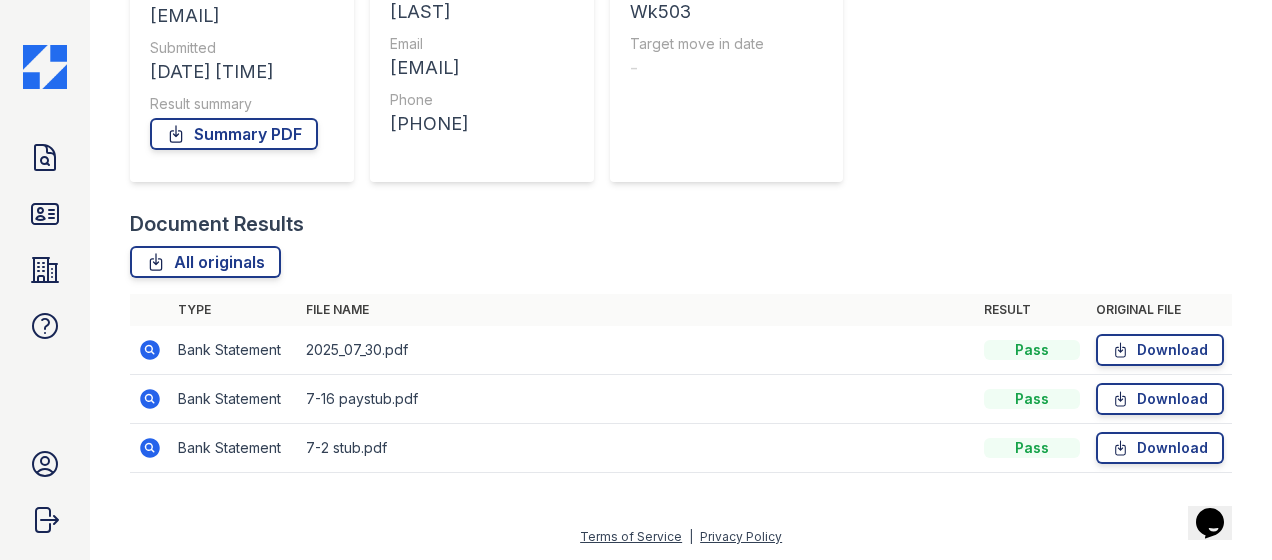 click 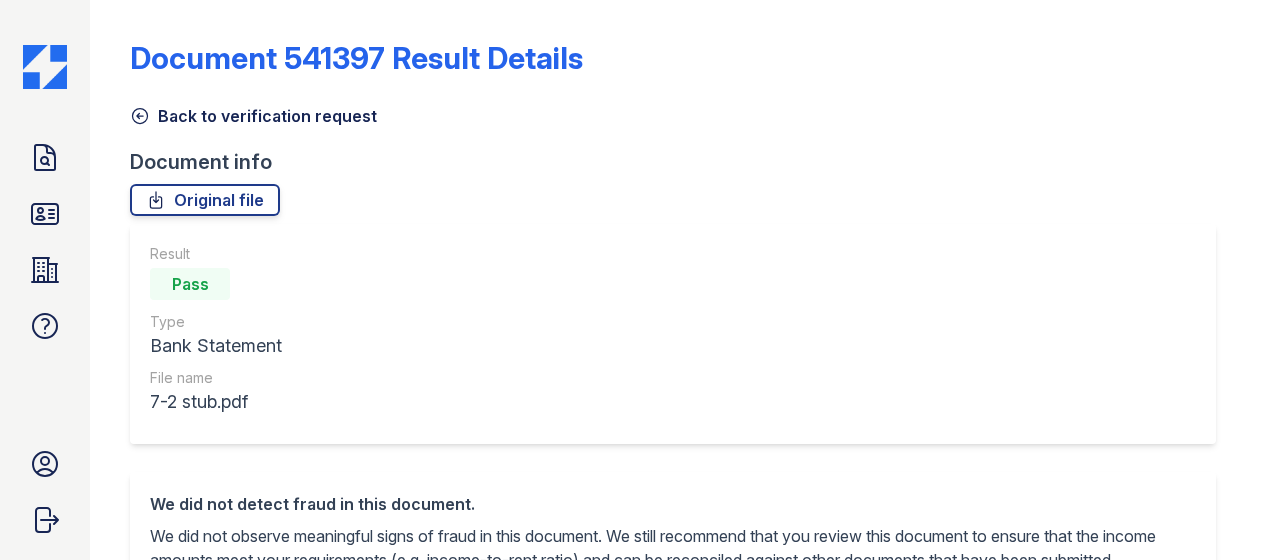 scroll, scrollTop: 0, scrollLeft: 0, axis: both 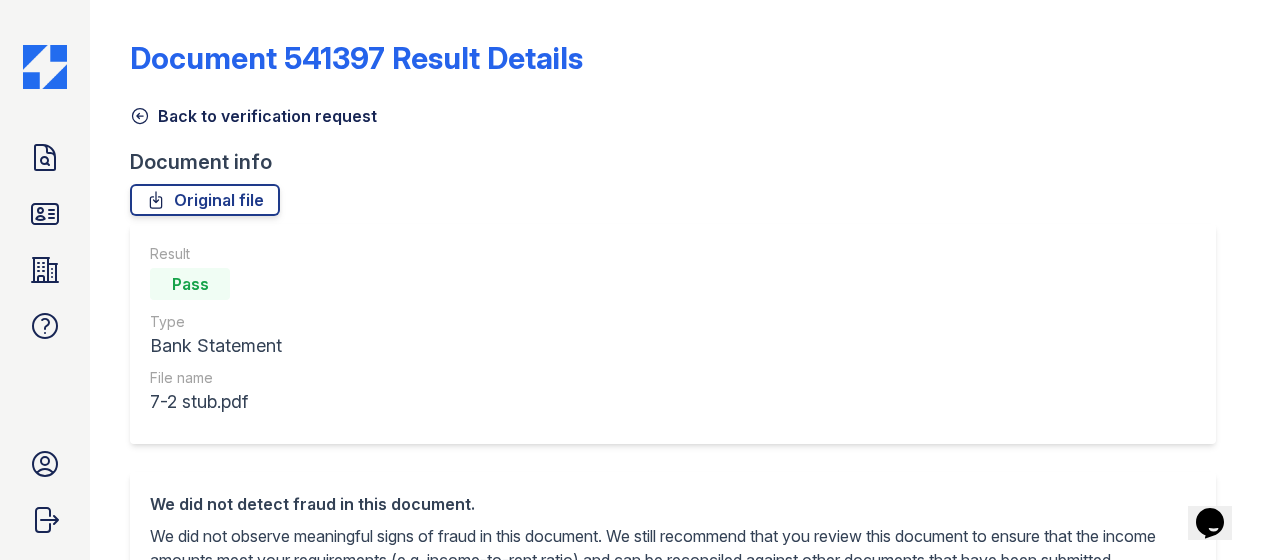 drag, startPoint x: 56, startPoint y: 52, endPoint x: 122, endPoint y: 43, distance: 66.61081 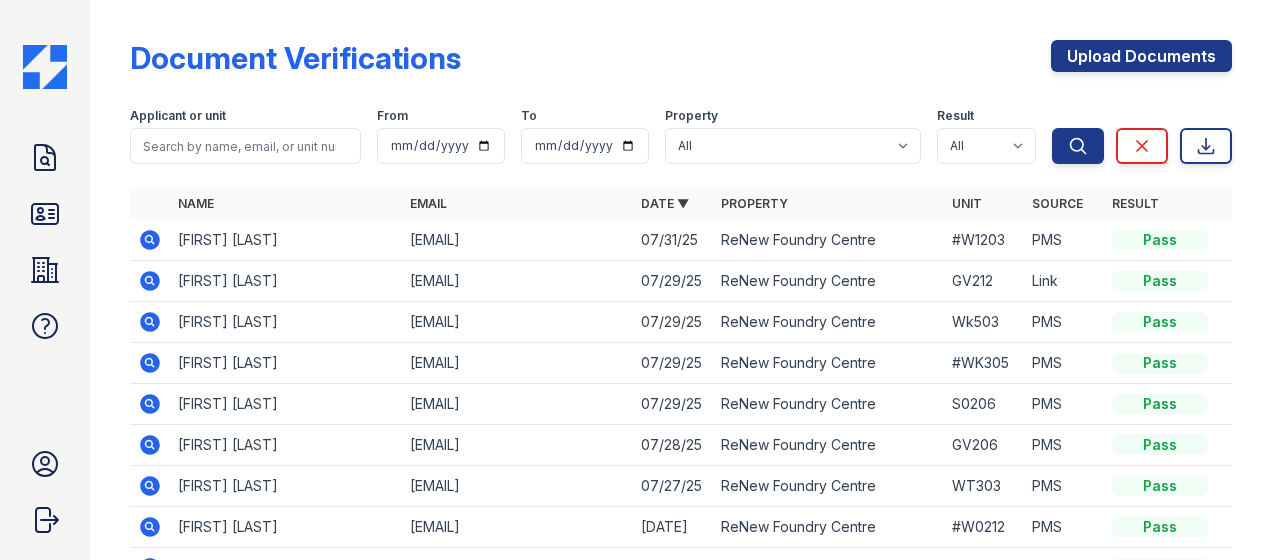 click at bounding box center (150, 363) 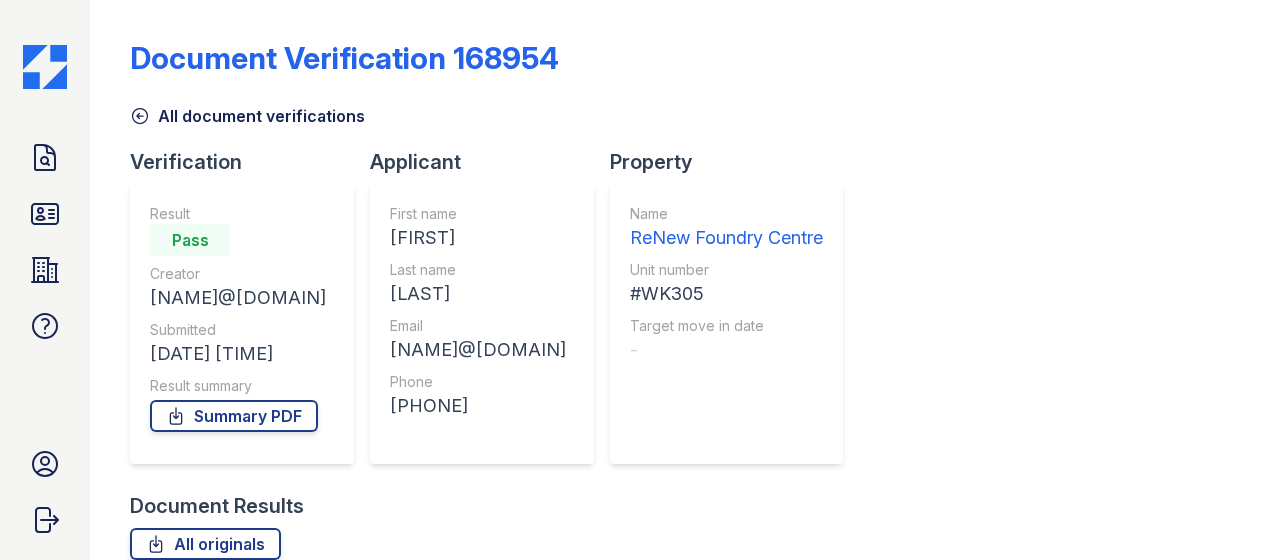 scroll, scrollTop: 0, scrollLeft: 0, axis: both 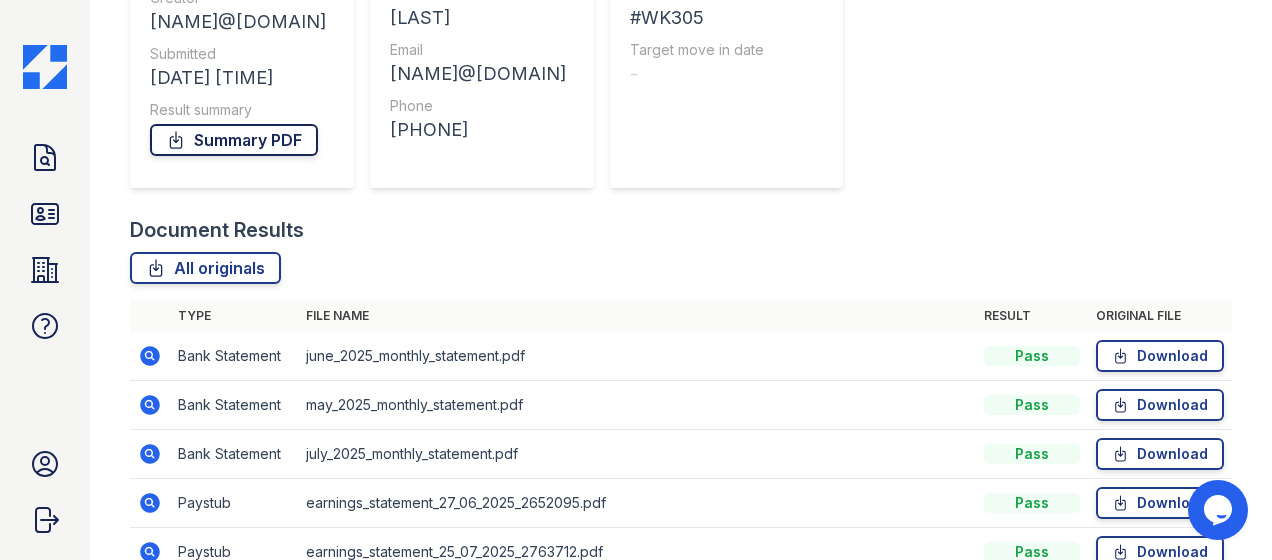 click on "Summary PDF" at bounding box center [234, 140] 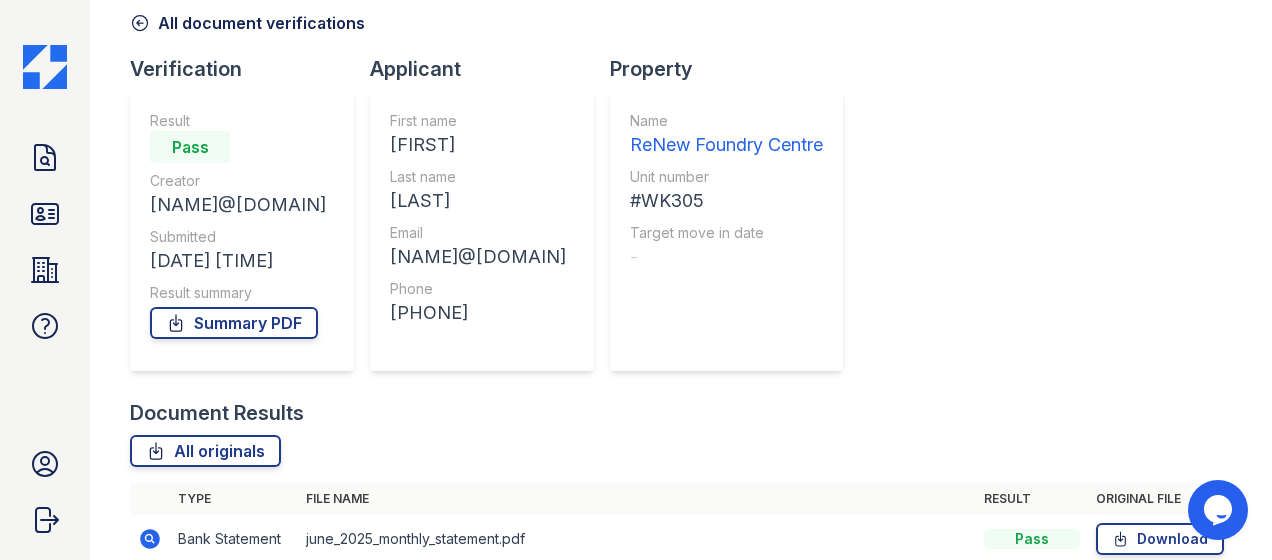 scroll, scrollTop: 0, scrollLeft: 0, axis: both 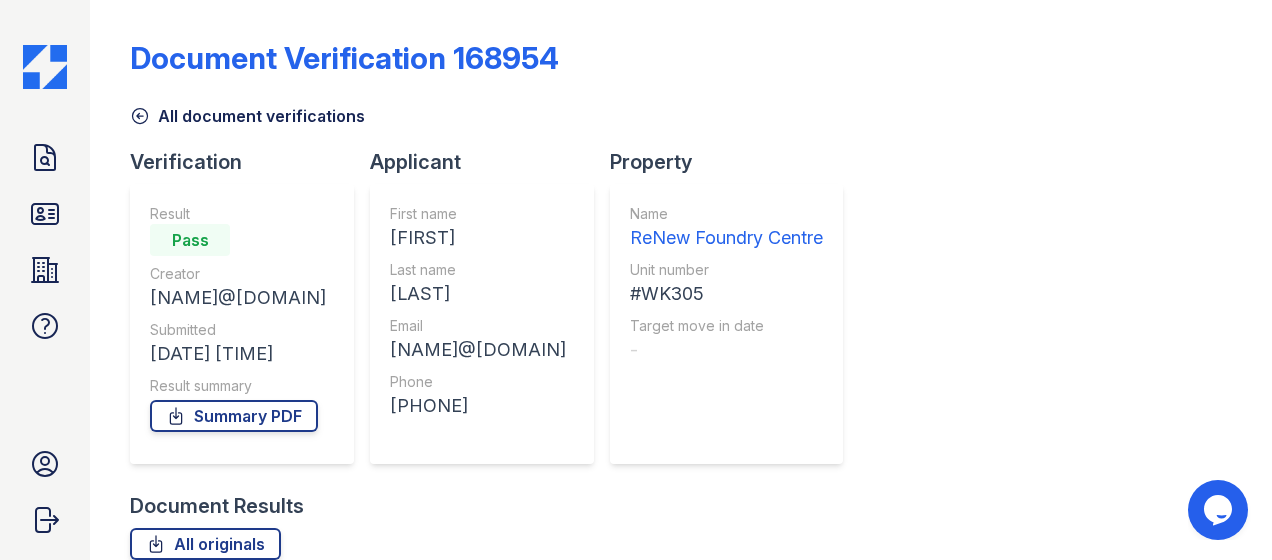 click at bounding box center (45, 67) 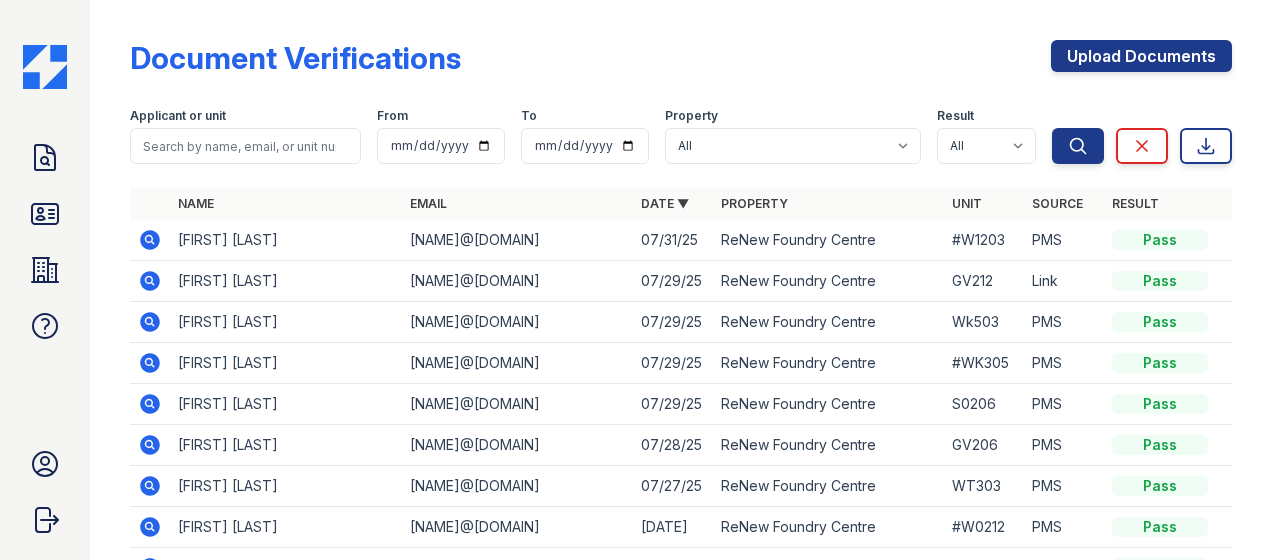 scroll, scrollTop: 100, scrollLeft: 0, axis: vertical 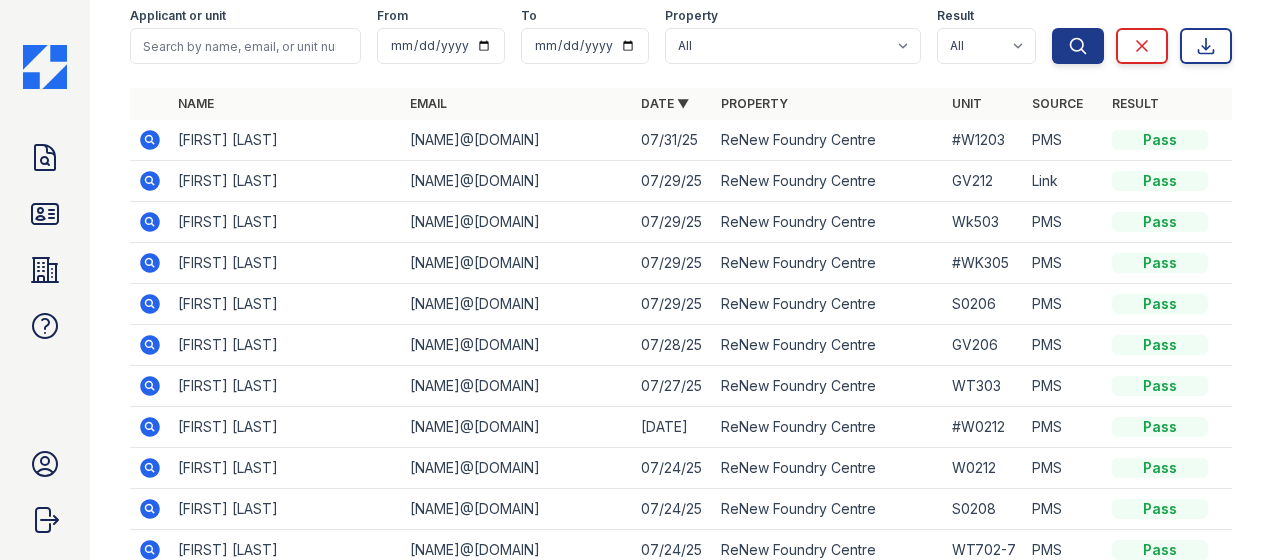 click 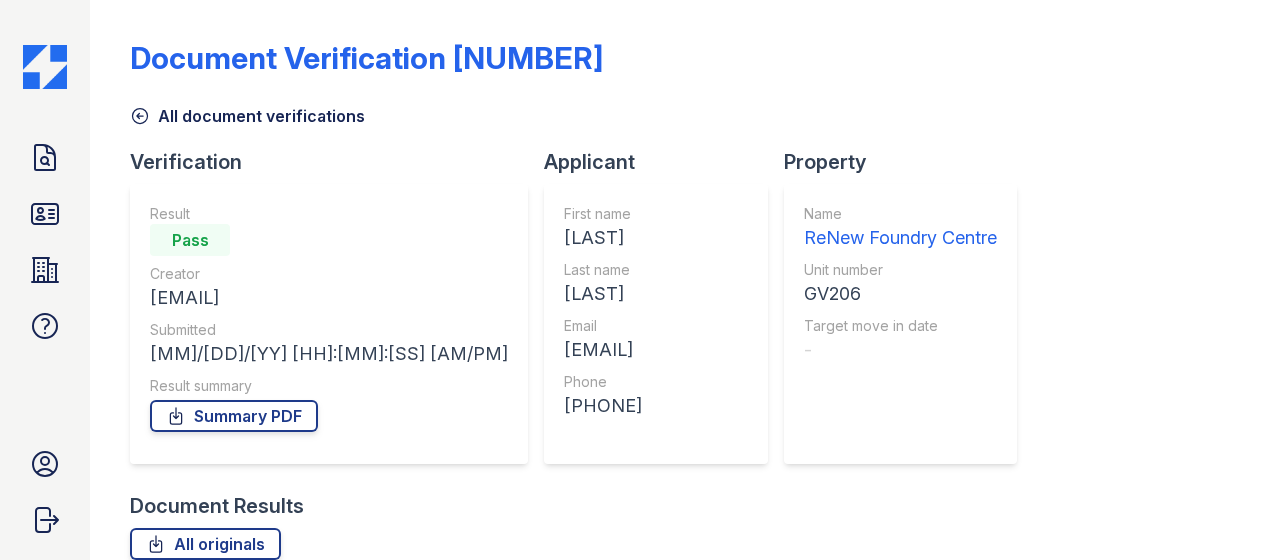scroll, scrollTop: 0, scrollLeft: 0, axis: both 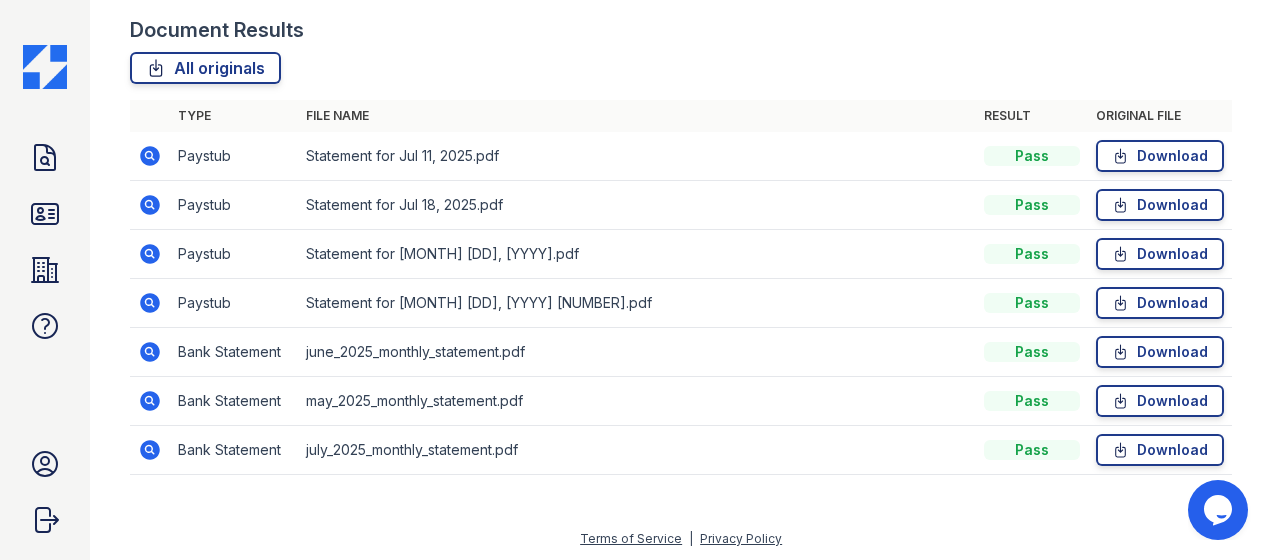 click 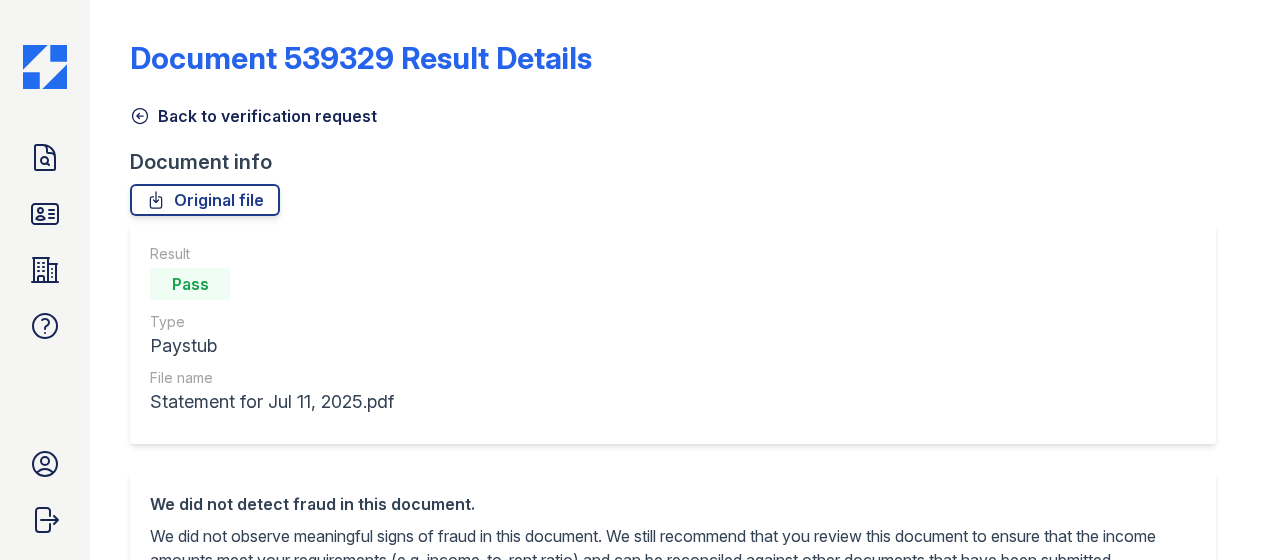 scroll, scrollTop: 0, scrollLeft: 0, axis: both 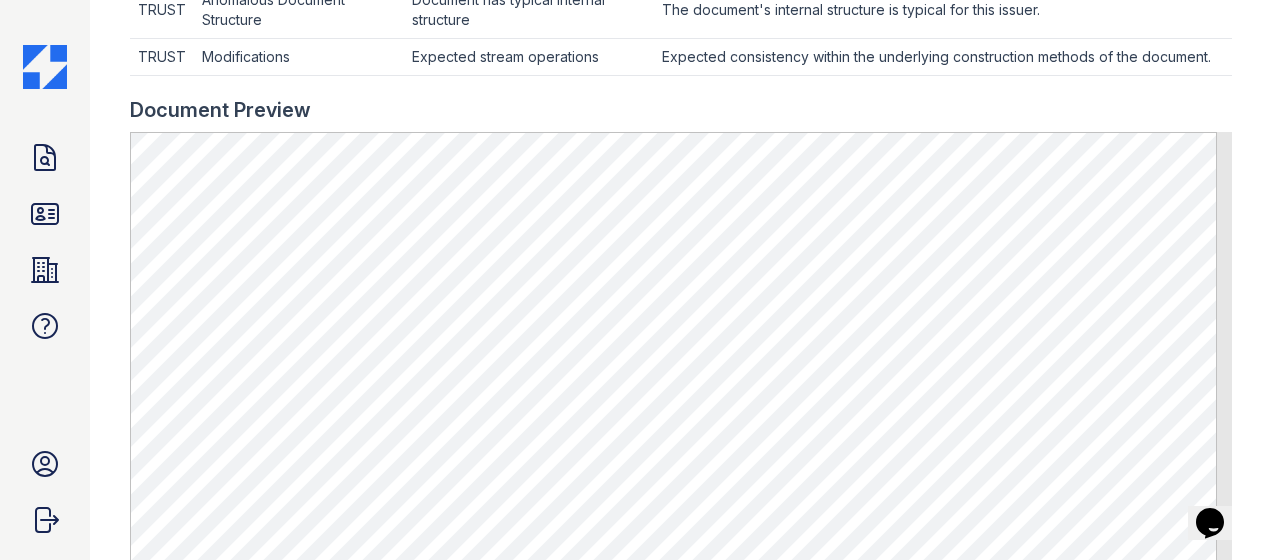 click at bounding box center (45, 67) 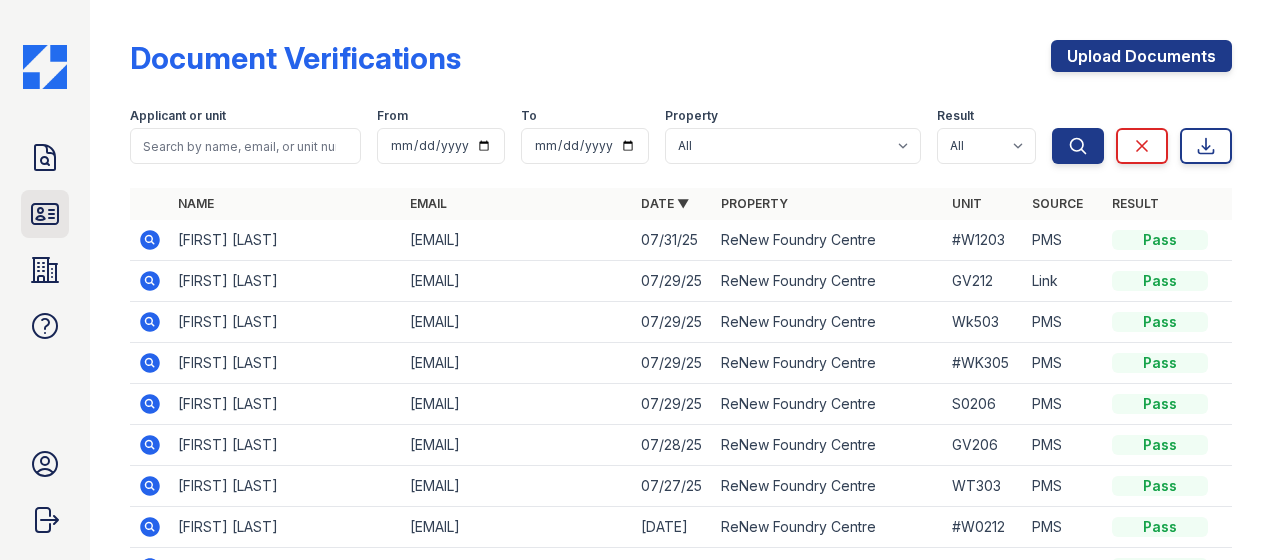 click 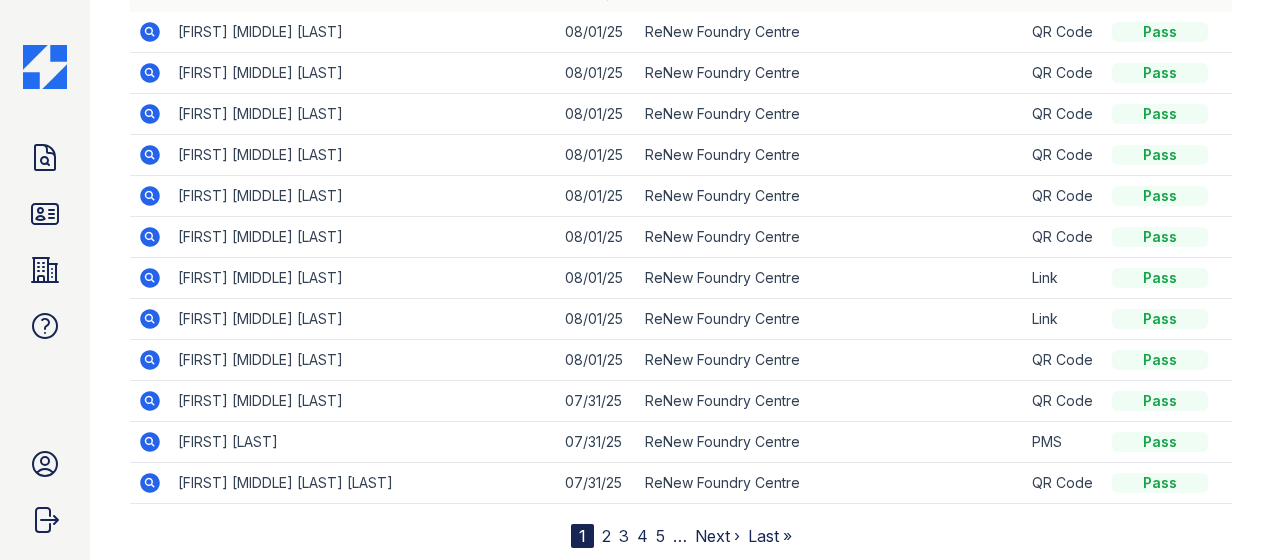 scroll, scrollTop: 0, scrollLeft: 0, axis: both 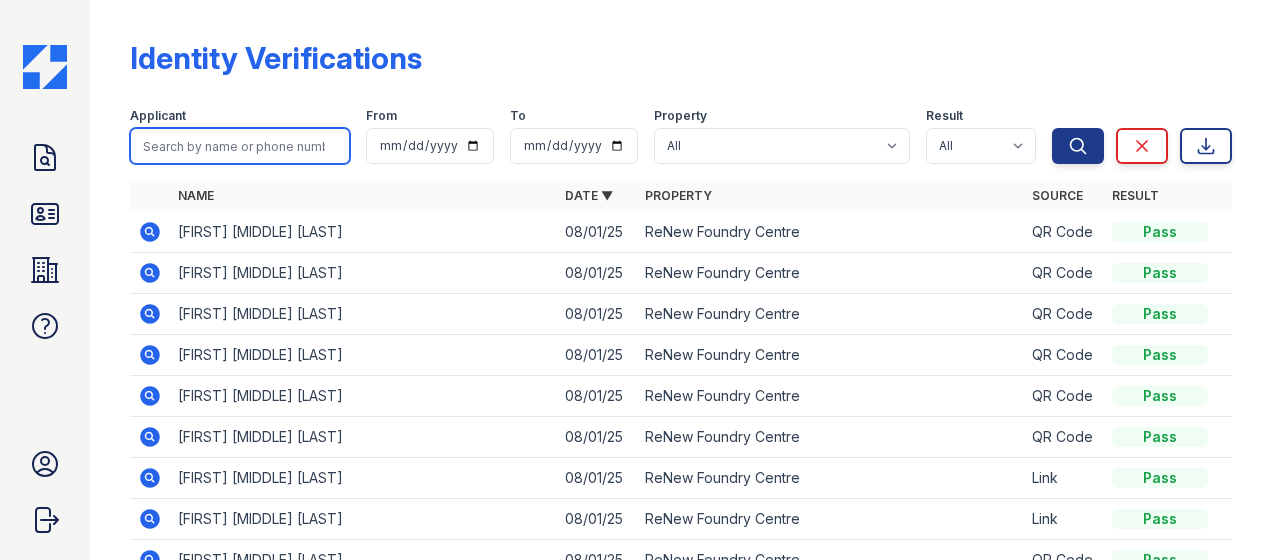 click at bounding box center (240, 146) 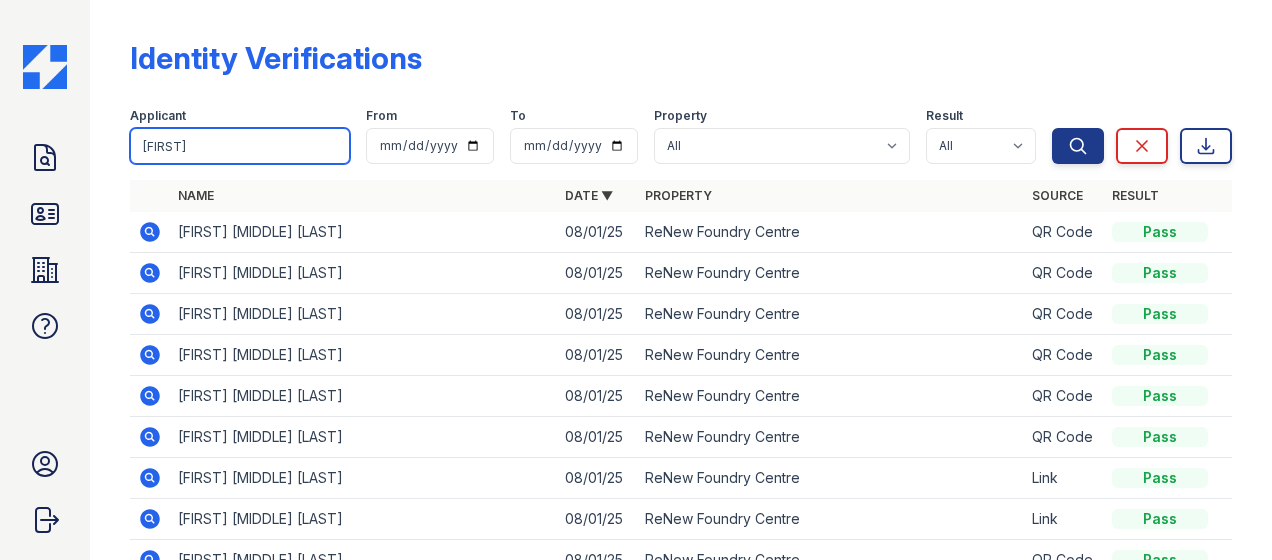 type on "[FIRST]" 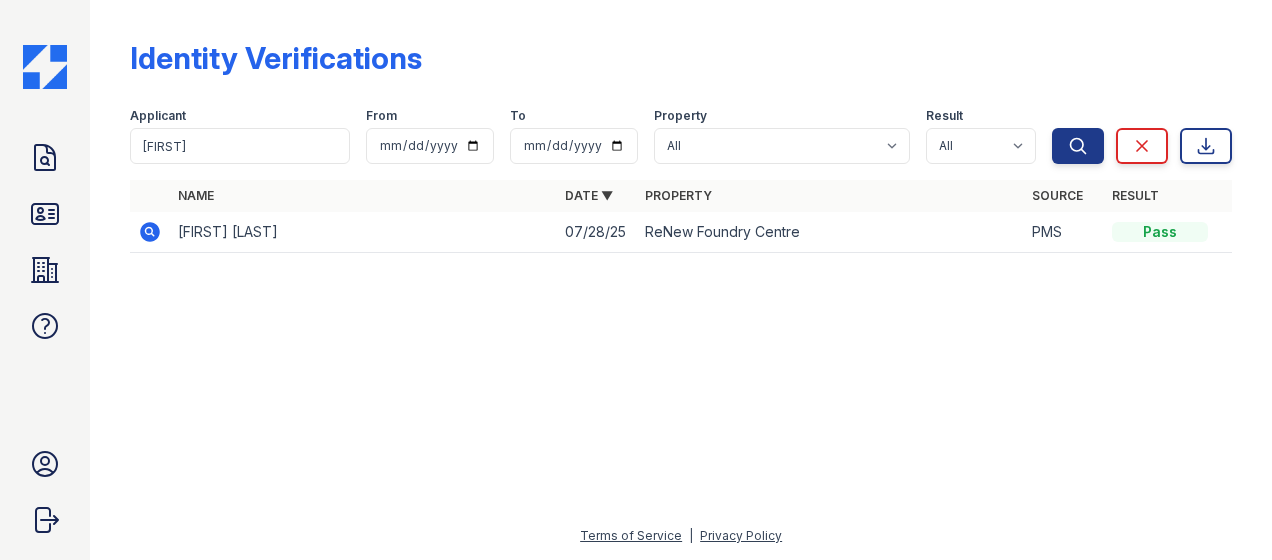 click 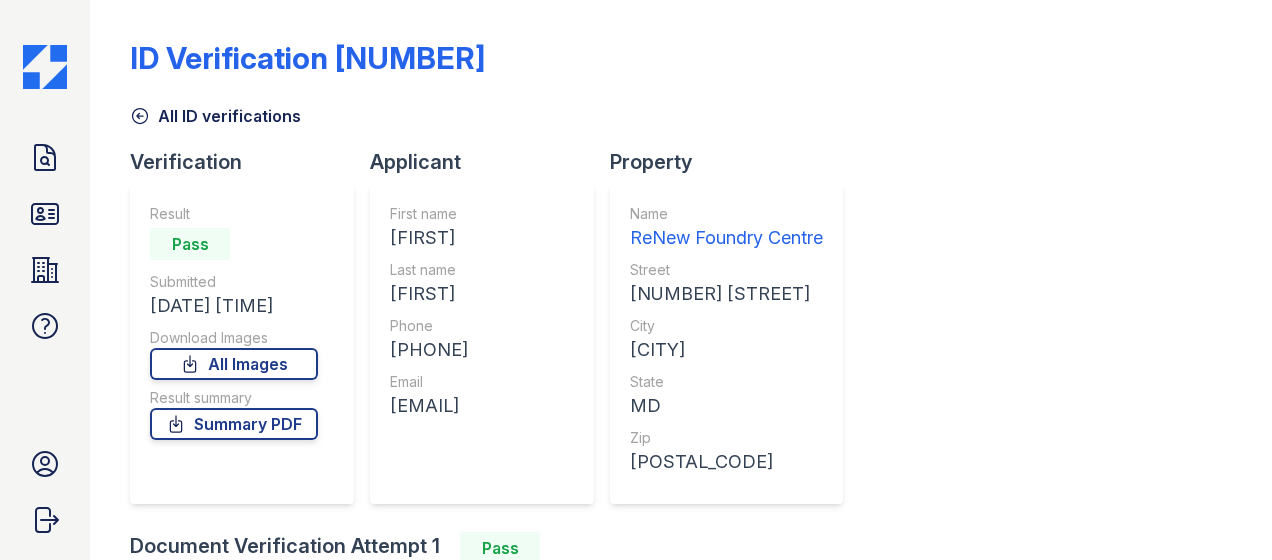 scroll, scrollTop: 0, scrollLeft: 0, axis: both 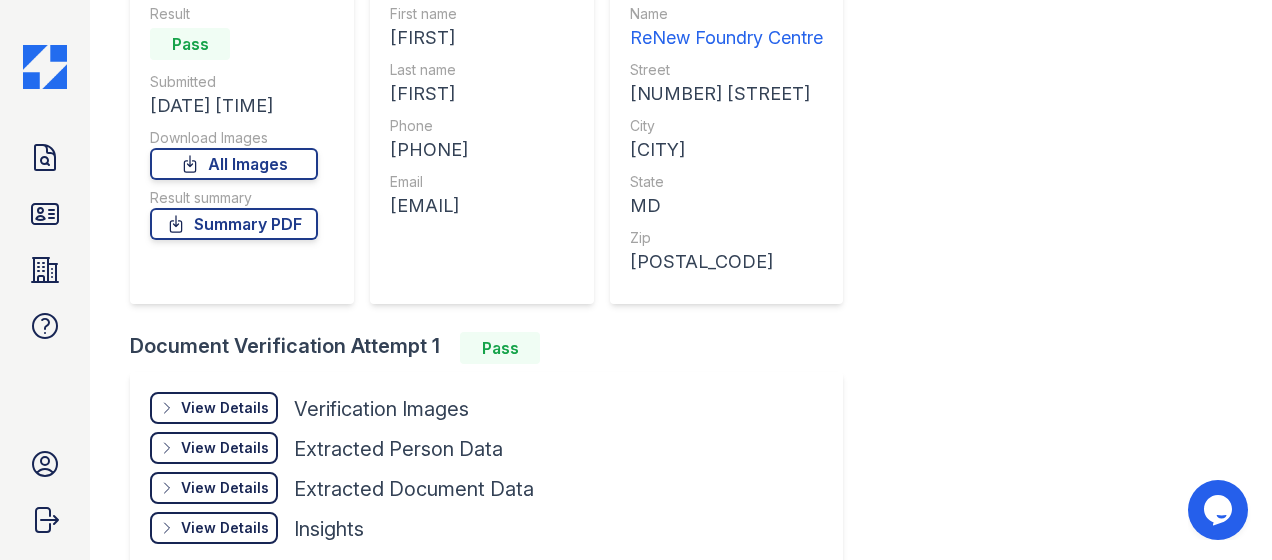 click on "View Details" at bounding box center [225, 408] 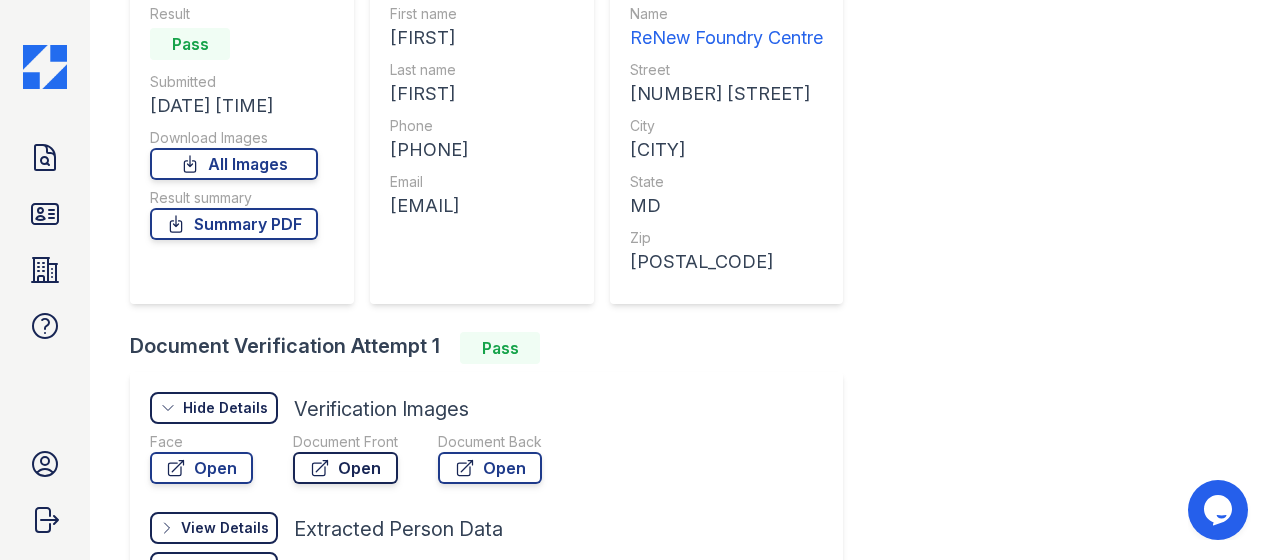 click on "Open" at bounding box center (345, 468) 